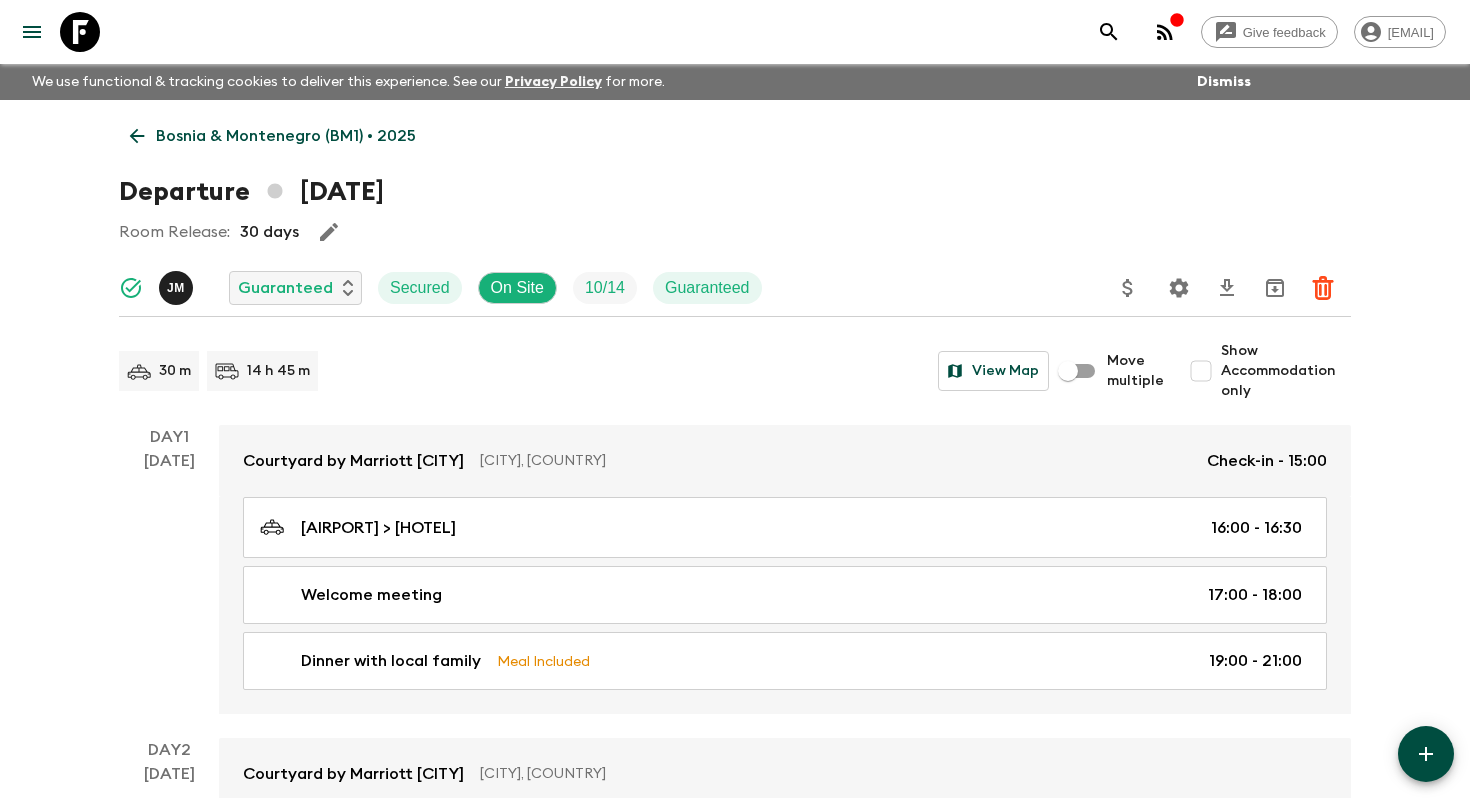 scroll, scrollTop: 0, scrollLeft: 0, axis: both 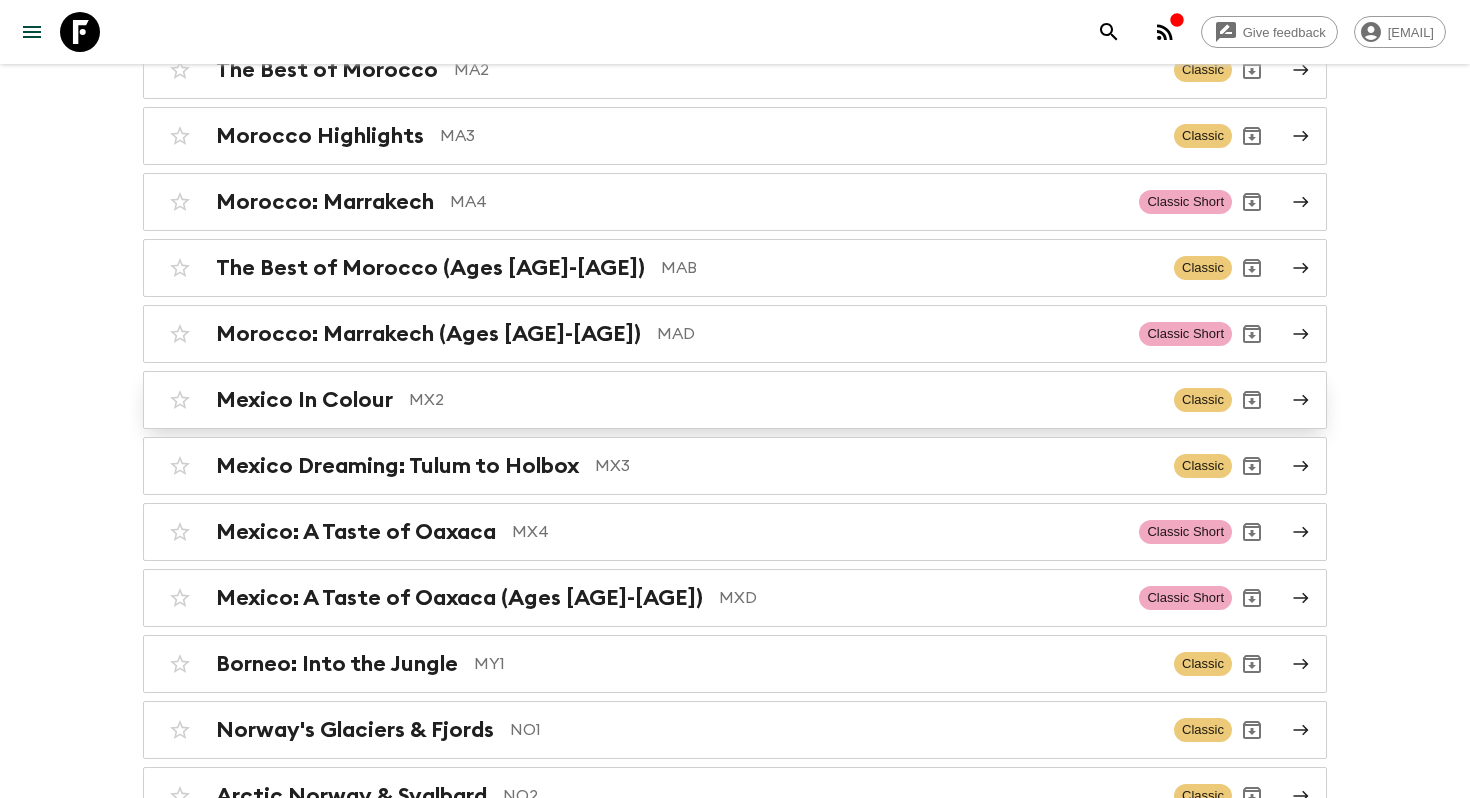 click on "MX2" at bounding box center [783, 400] 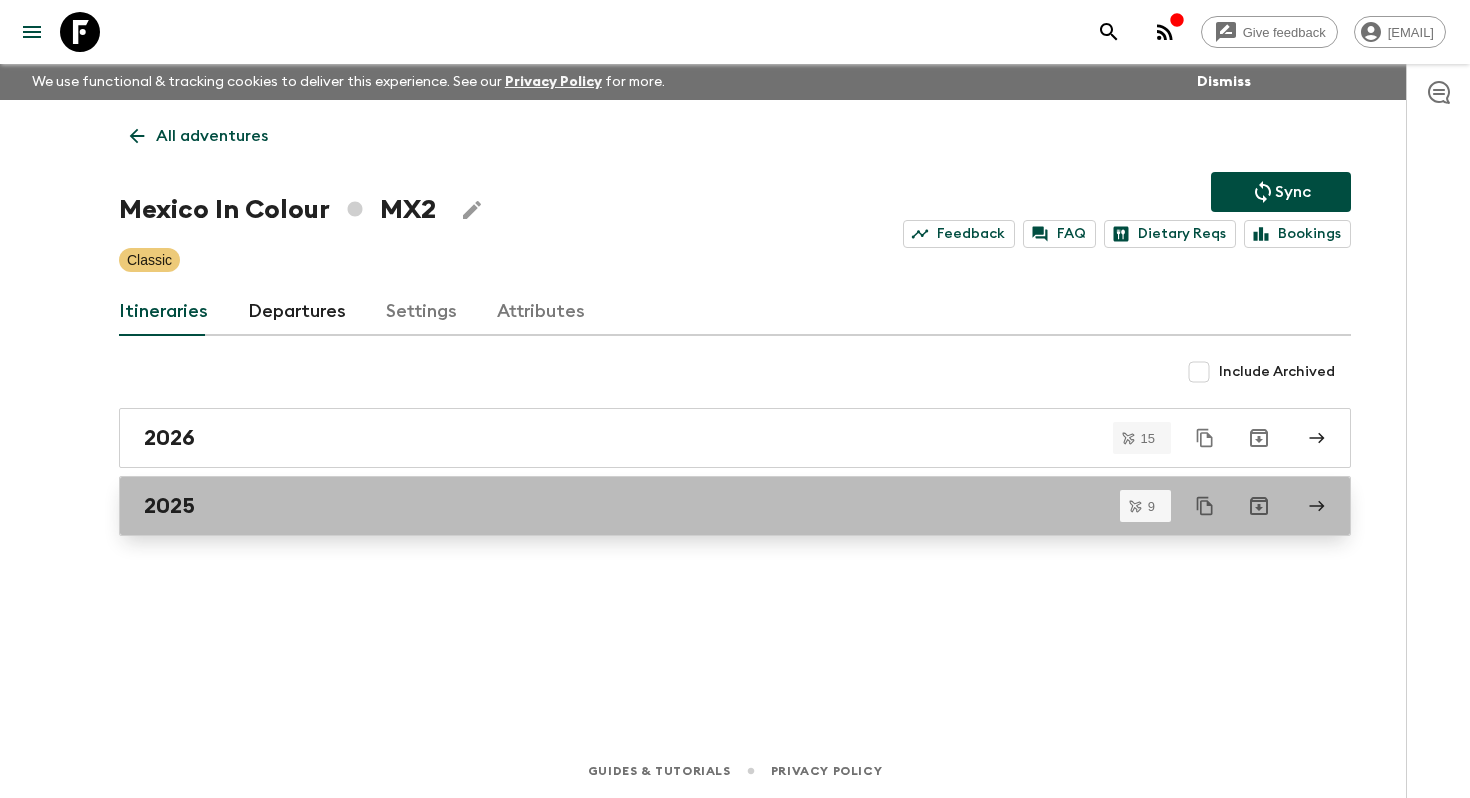 click on "2025" at bounding box center [716, 506] 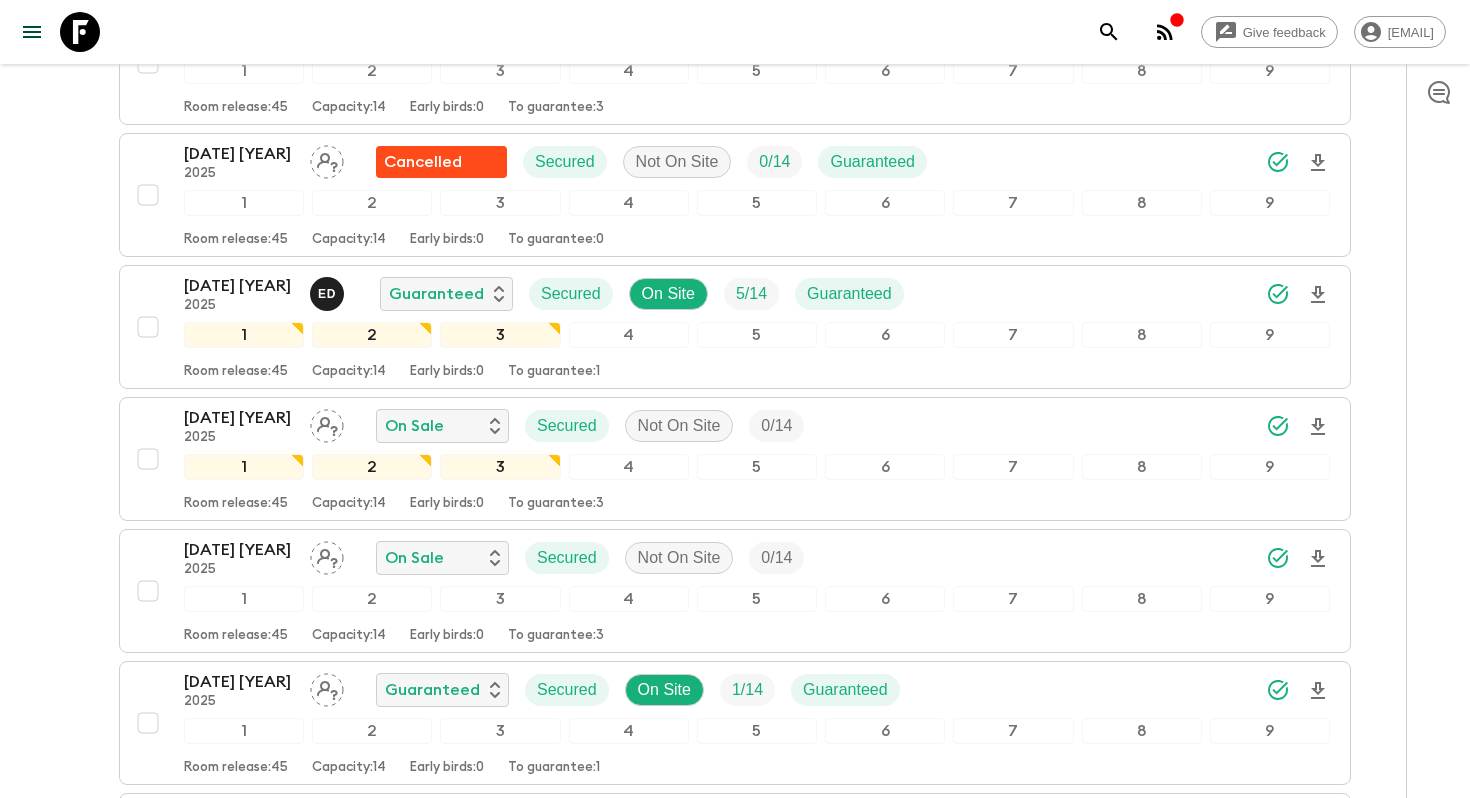 scroll, scrollTop: 536, scrollLeft: 0, axis: vertical 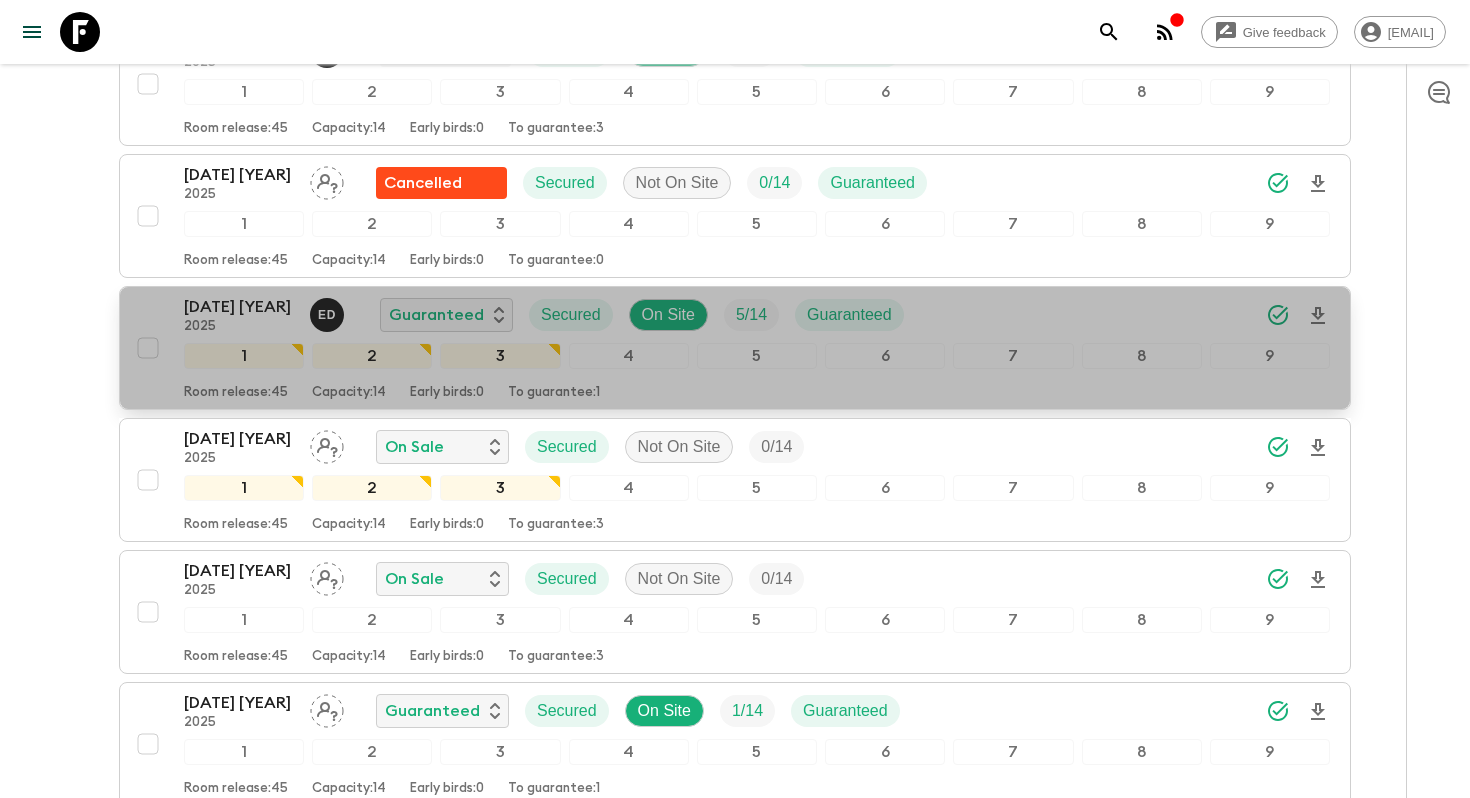click on "22 Nov 2025" at bounding box center [239, 307] 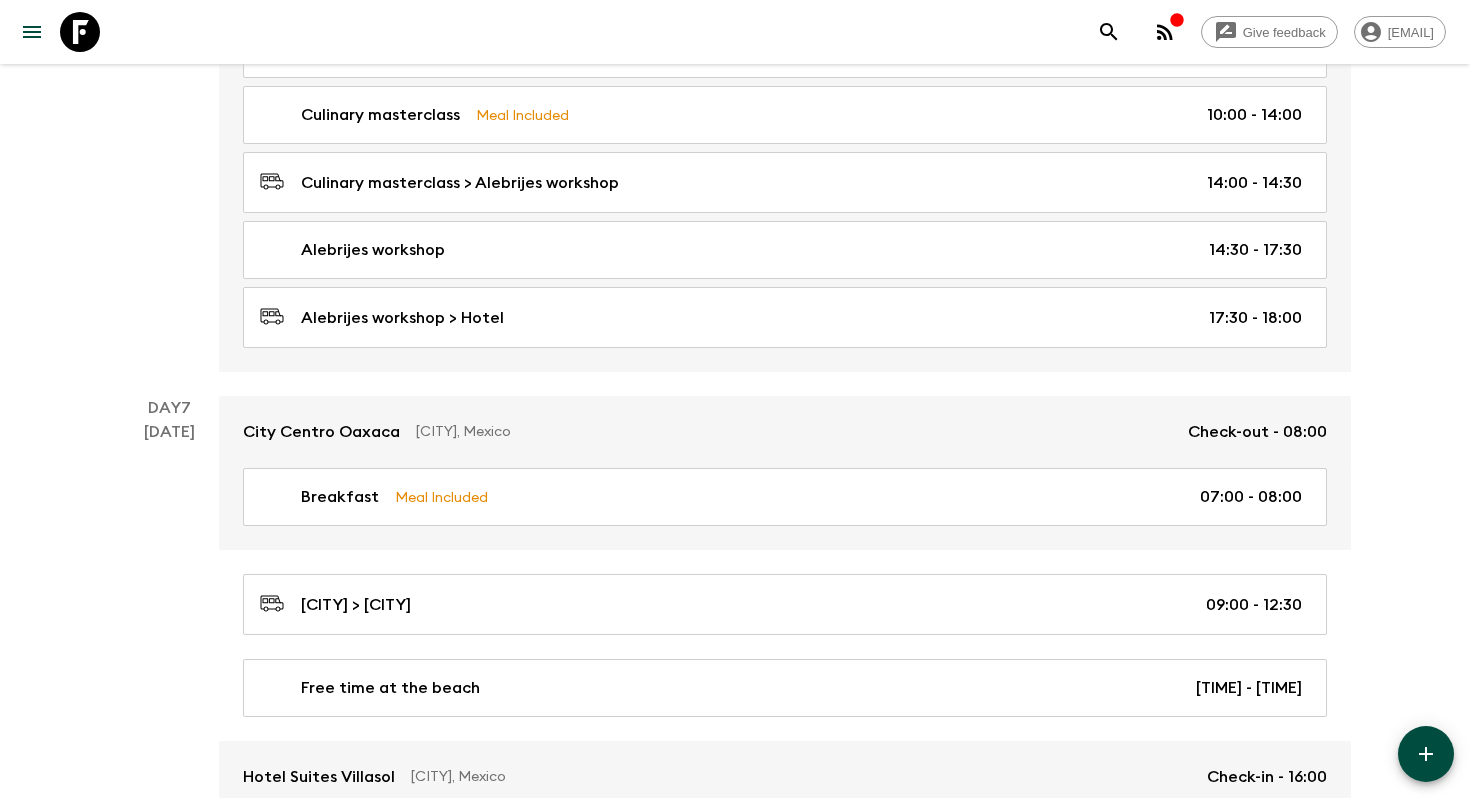 scroll, scrollTop: 3255, scrollLeft: 0, axis: vertical 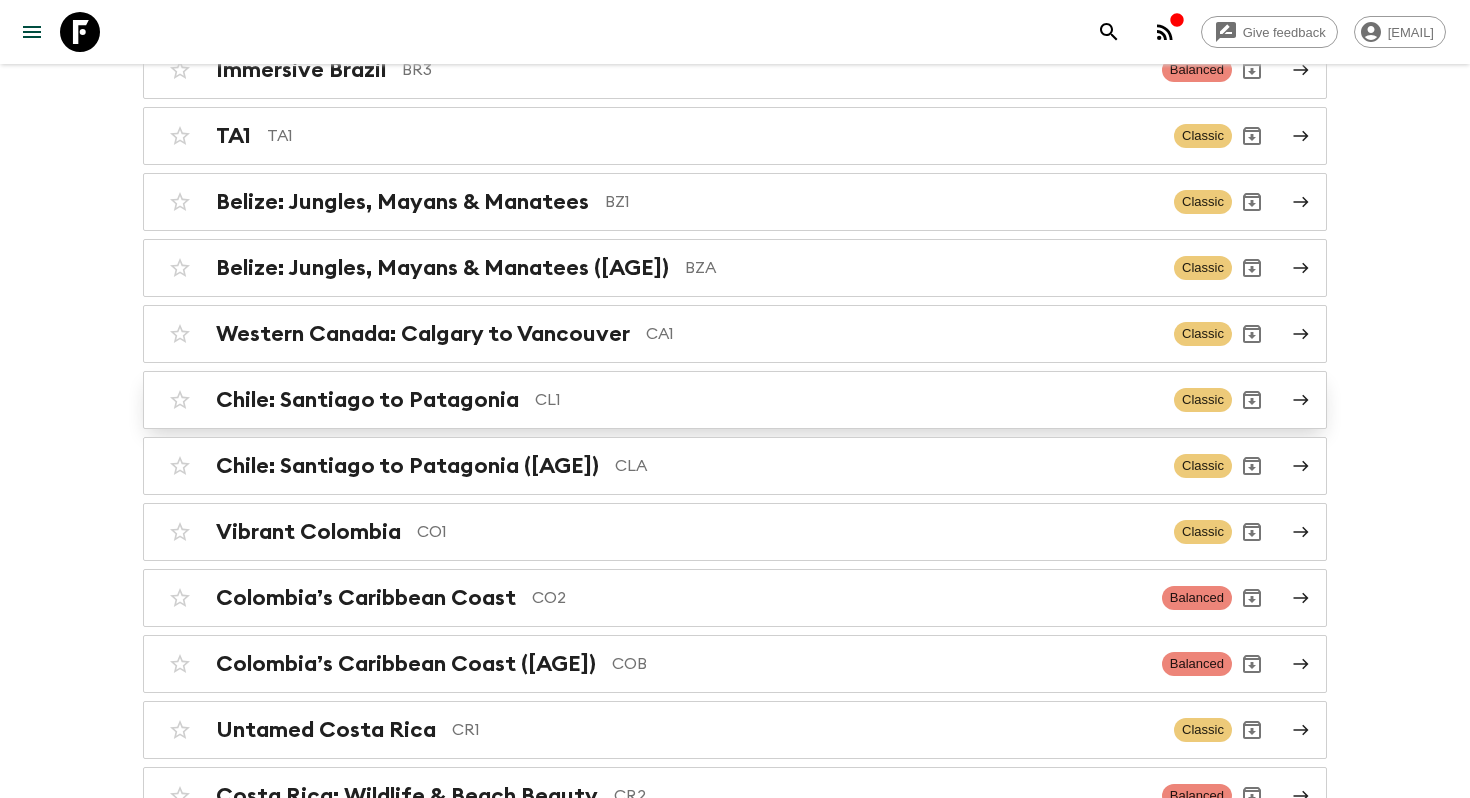 click on "Chile: Santiago to Patagonia CL1 Classic" at bounding box center (696, 400) 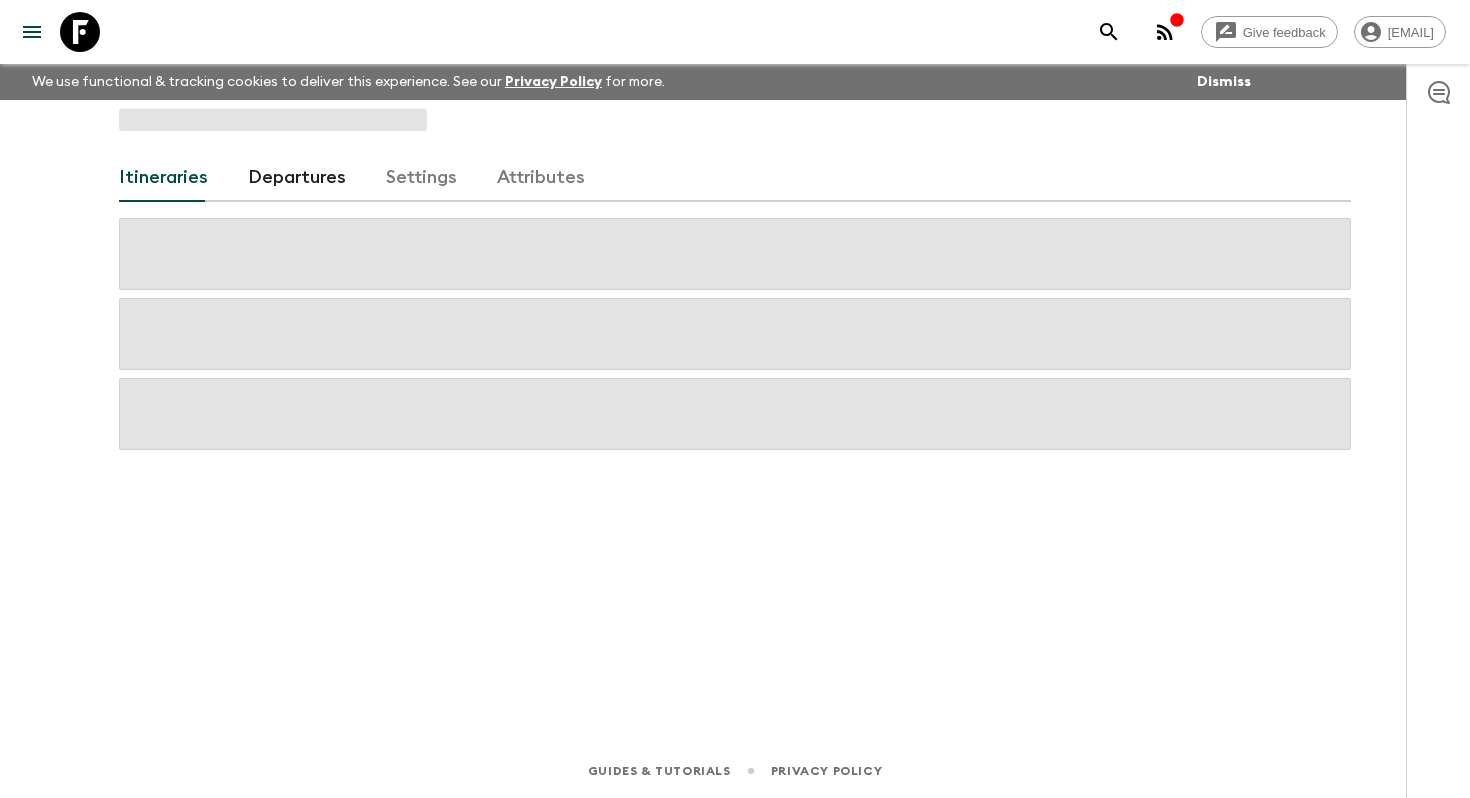 scroll, scrollTop: 0, scrollLeft: 0, axis: both 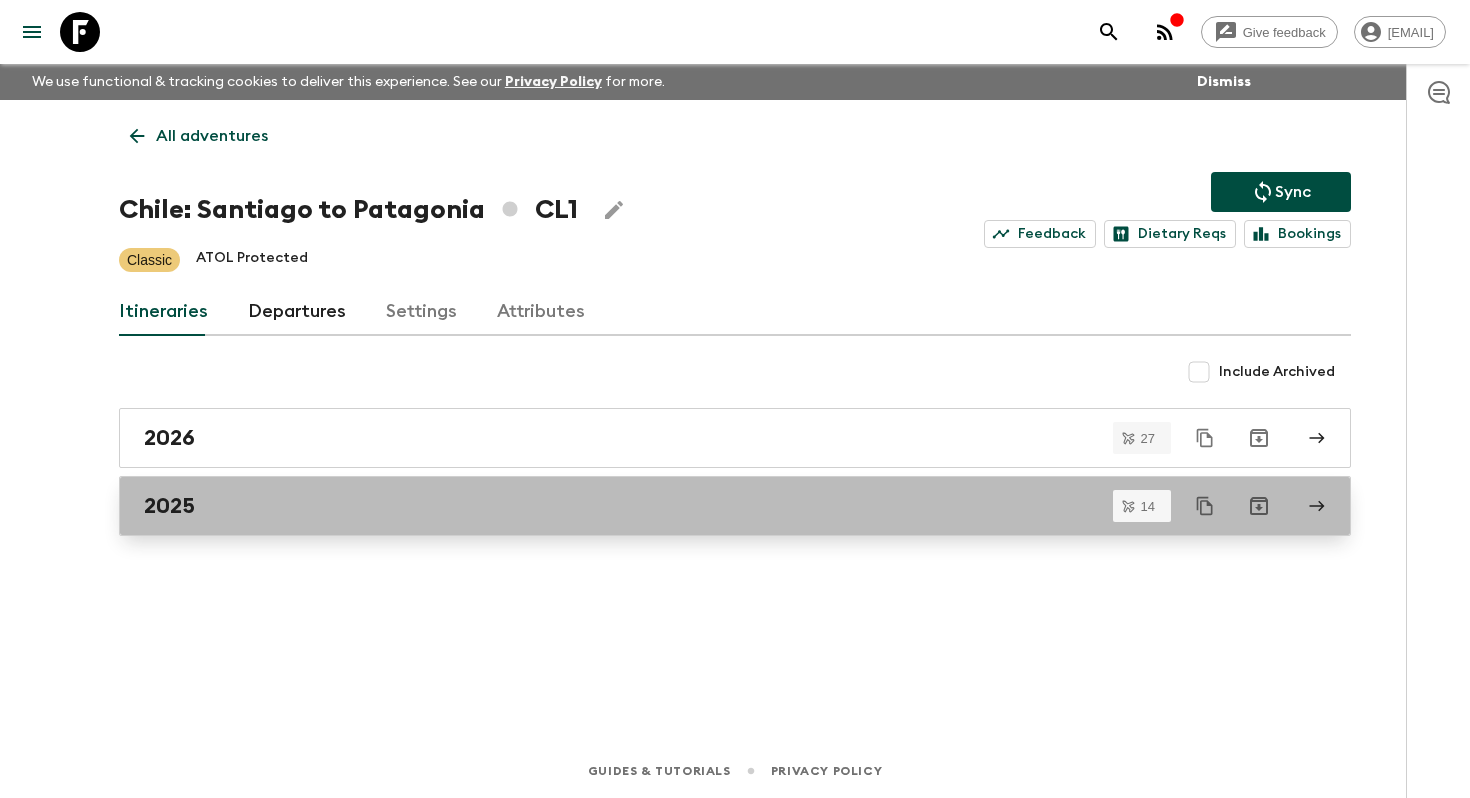 click on "2025" at bounding box center (716, 506) 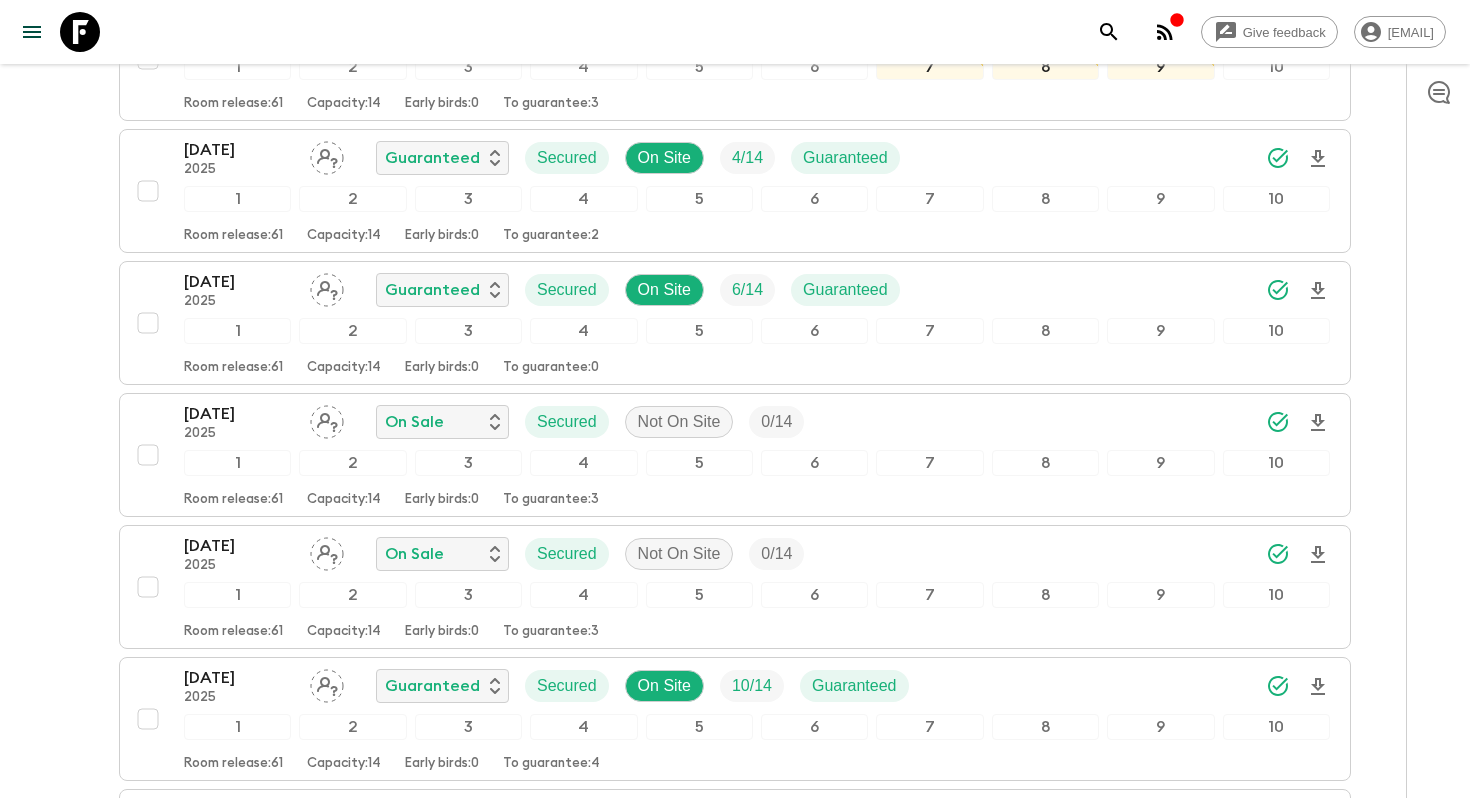 scroll, scrollTop: 1252, scrollLeft: 0, axis: vertical 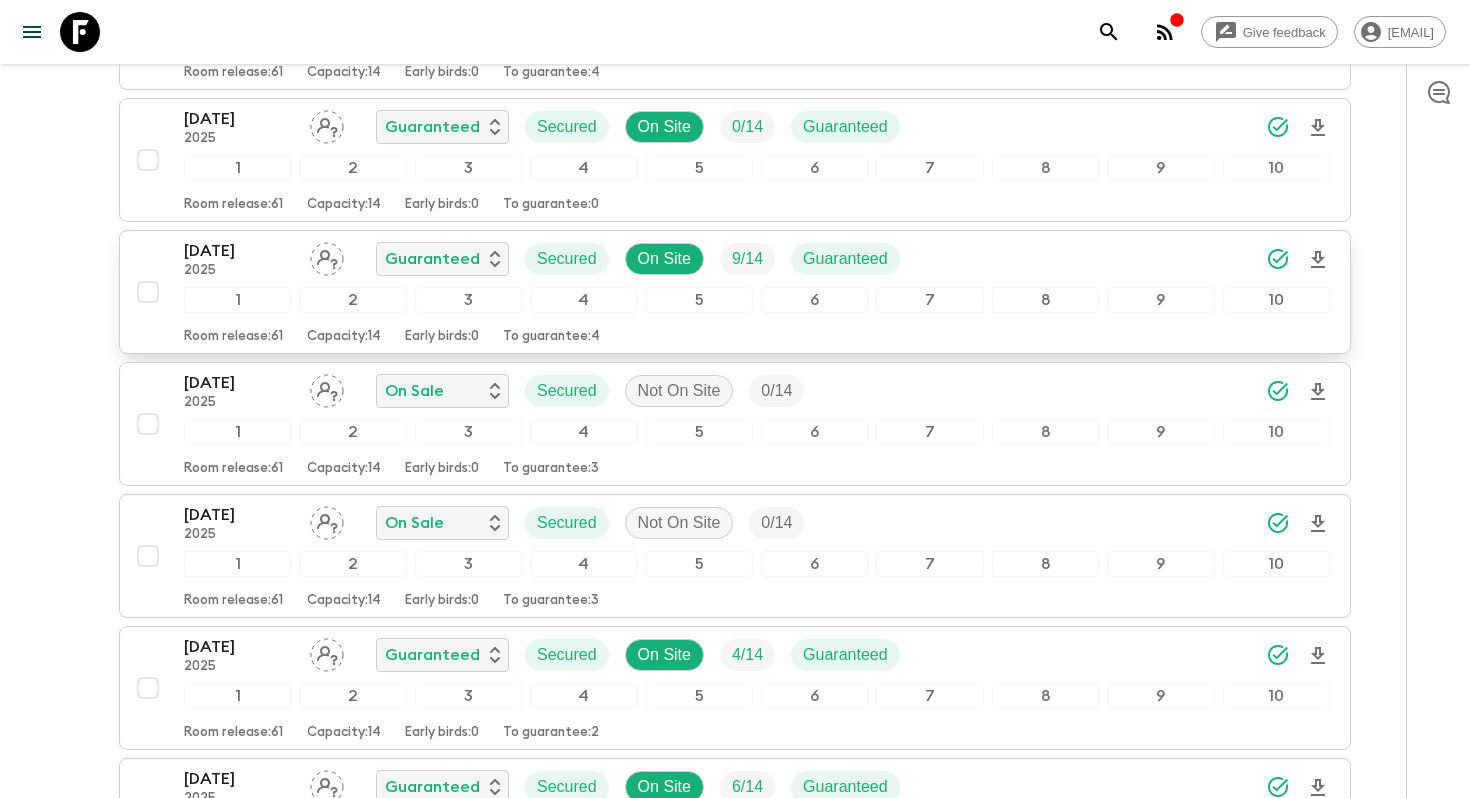 click on "22 Nov 2025" at bounding box center (239, 251) 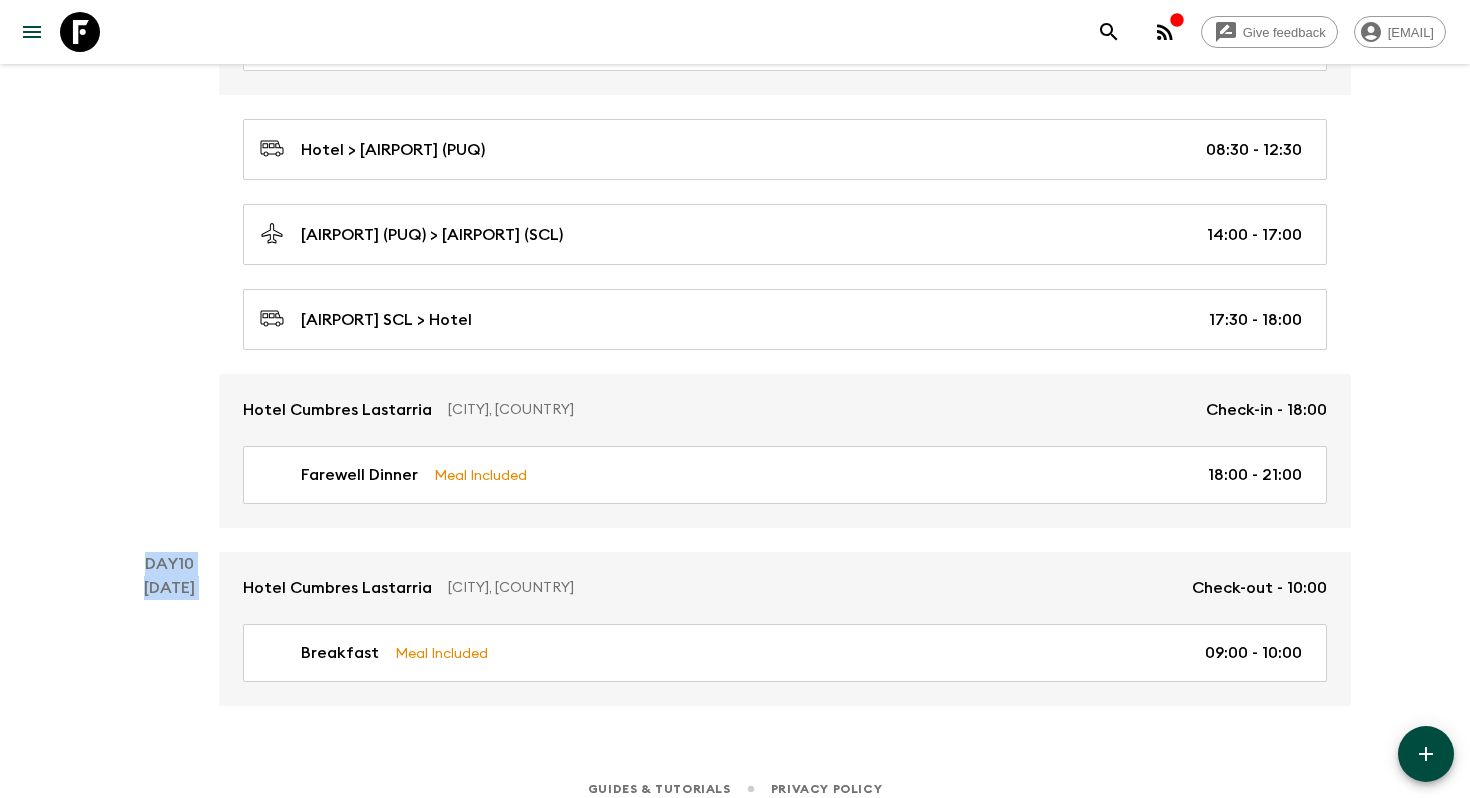 scroll, scrollTop: 4411, scrollLeft: 0, axis: vertical 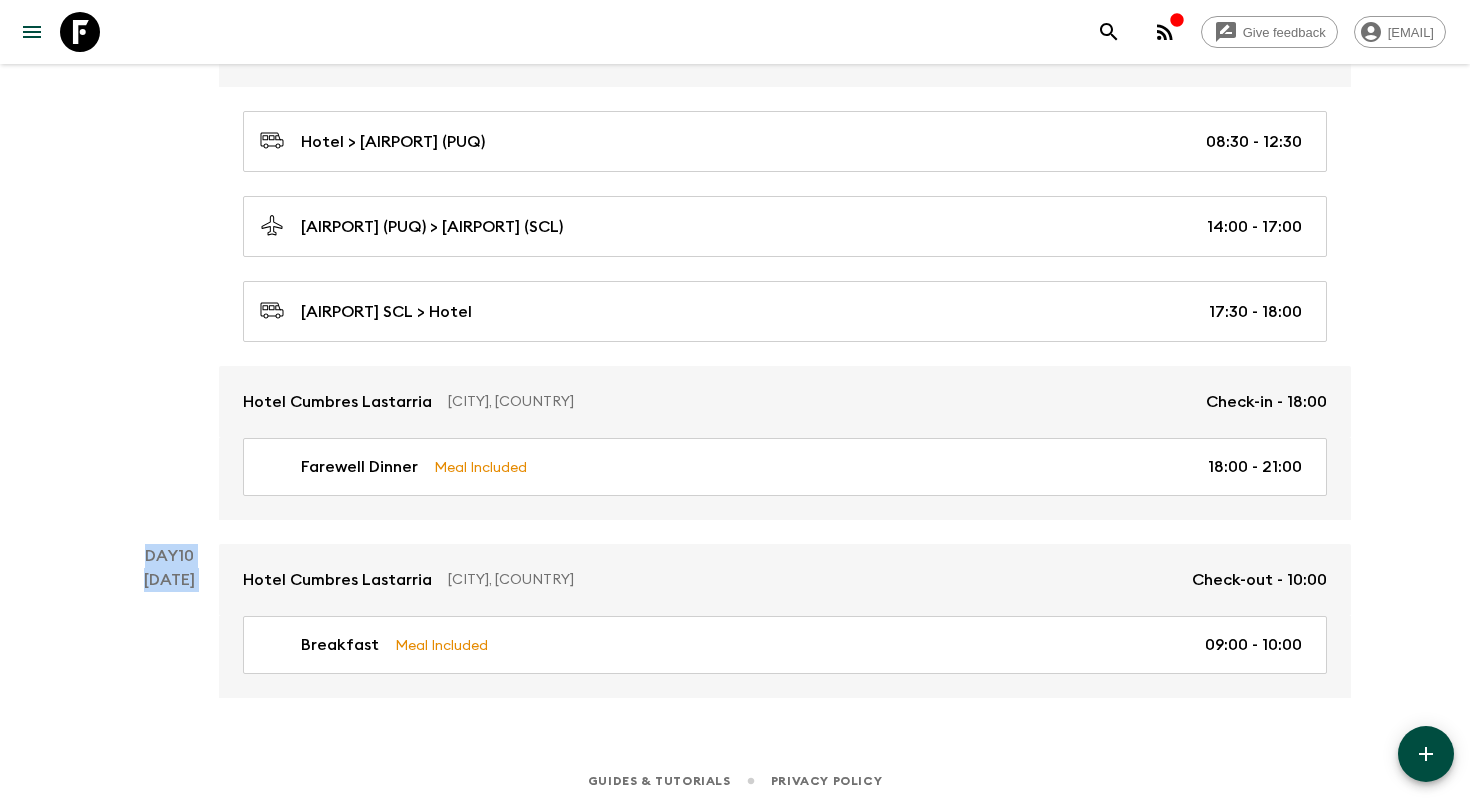 click on "Day  9 30 Nov" at bounding box center [169, 226] 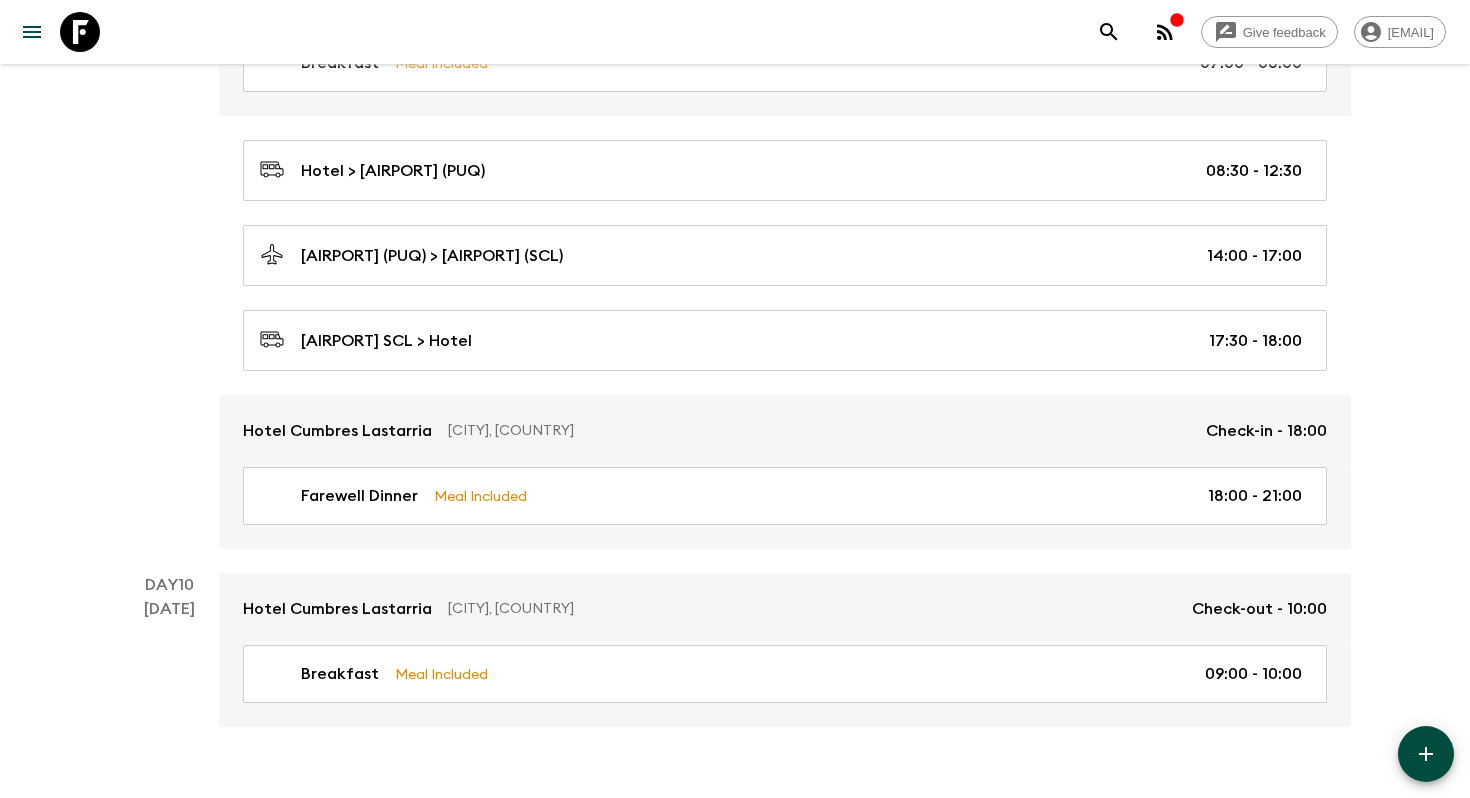 scroll, scrollTop: 4377, scrollLeft: 0, axis: vertical 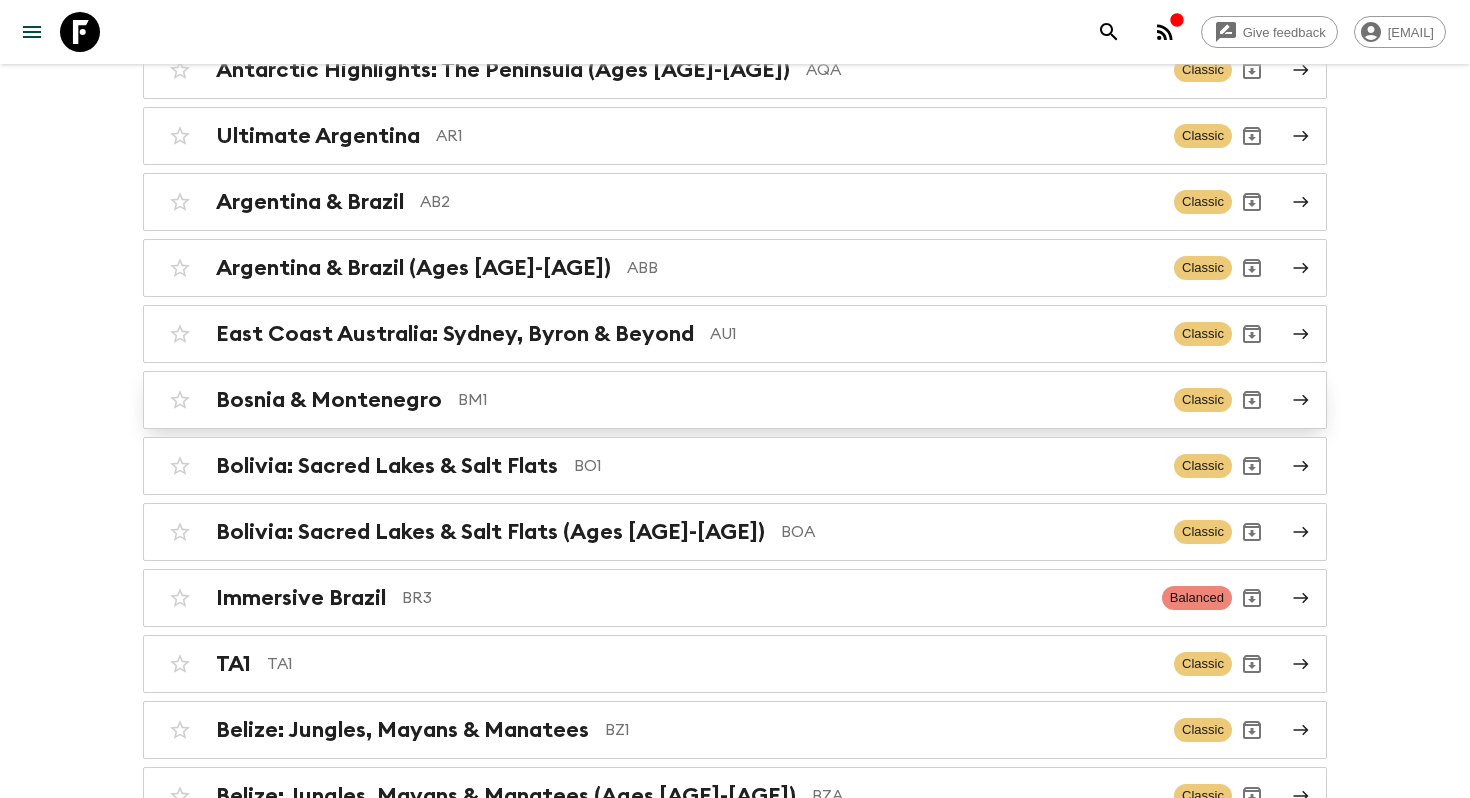 click on "[COUNTRY] & [COUNTRY] BM1 Classic" at bounding box center [696, 400] 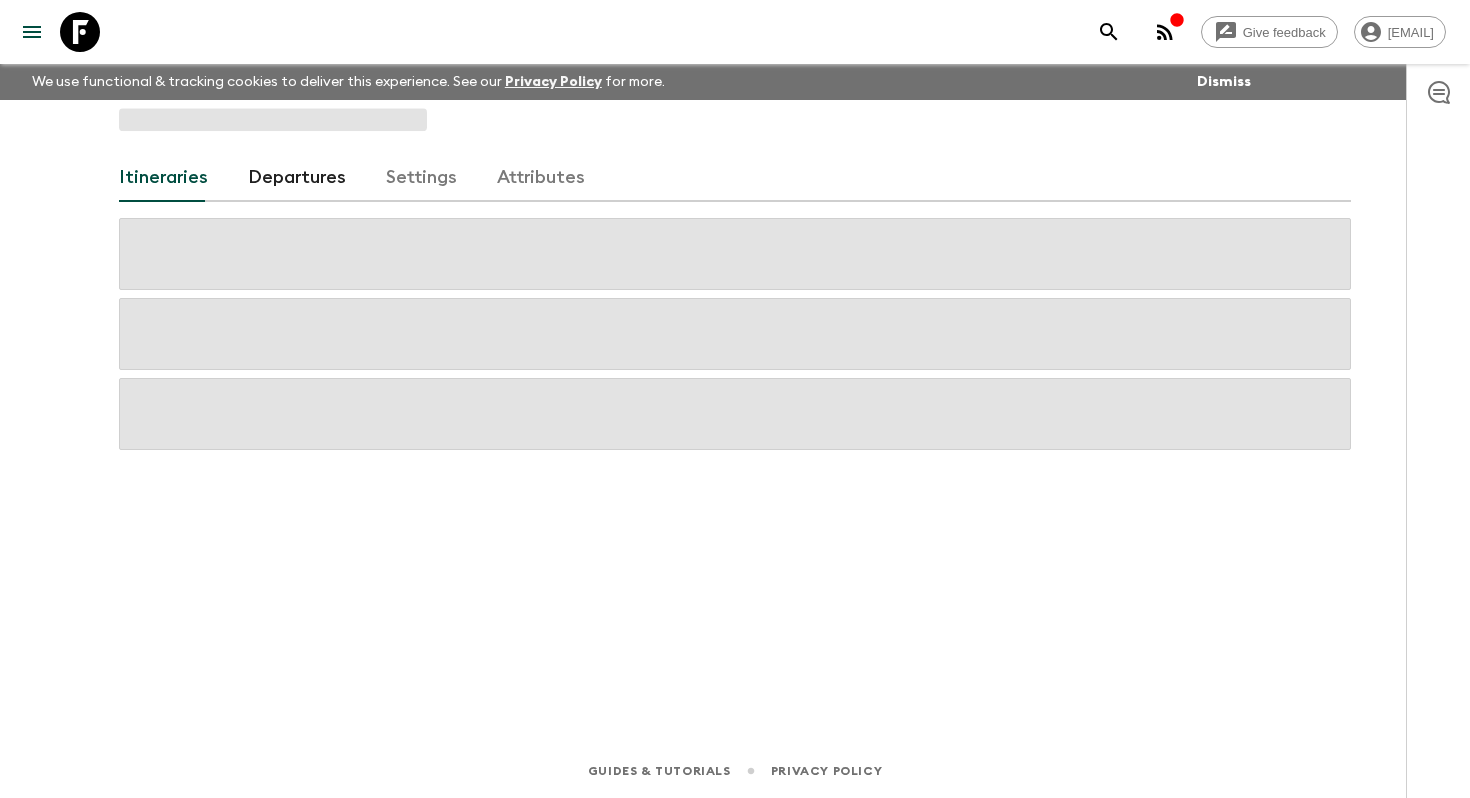 scroll, scrollTop: 0, scrollLeft: 0, axis: both 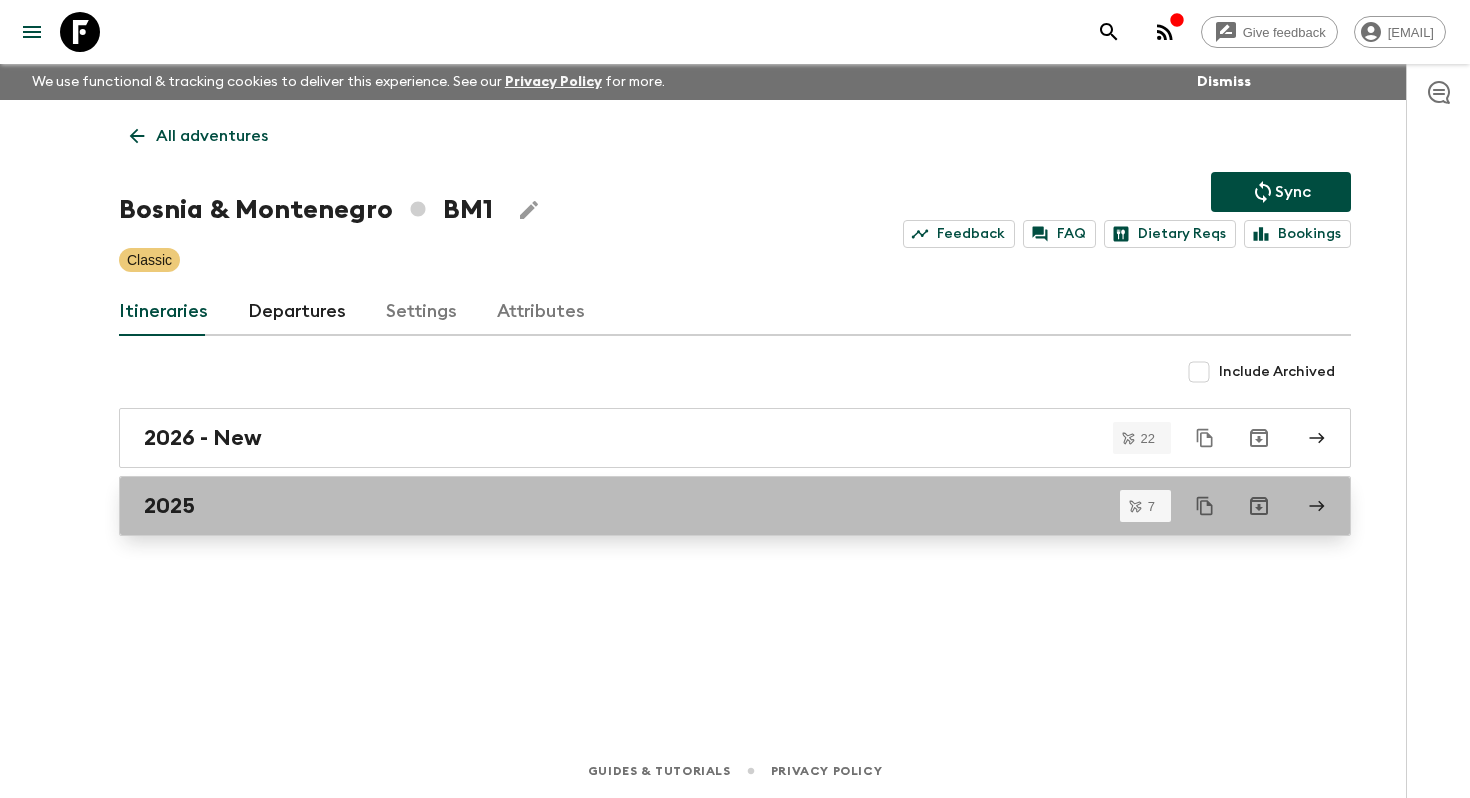 click on "2025" at bounding box center (169, 506) 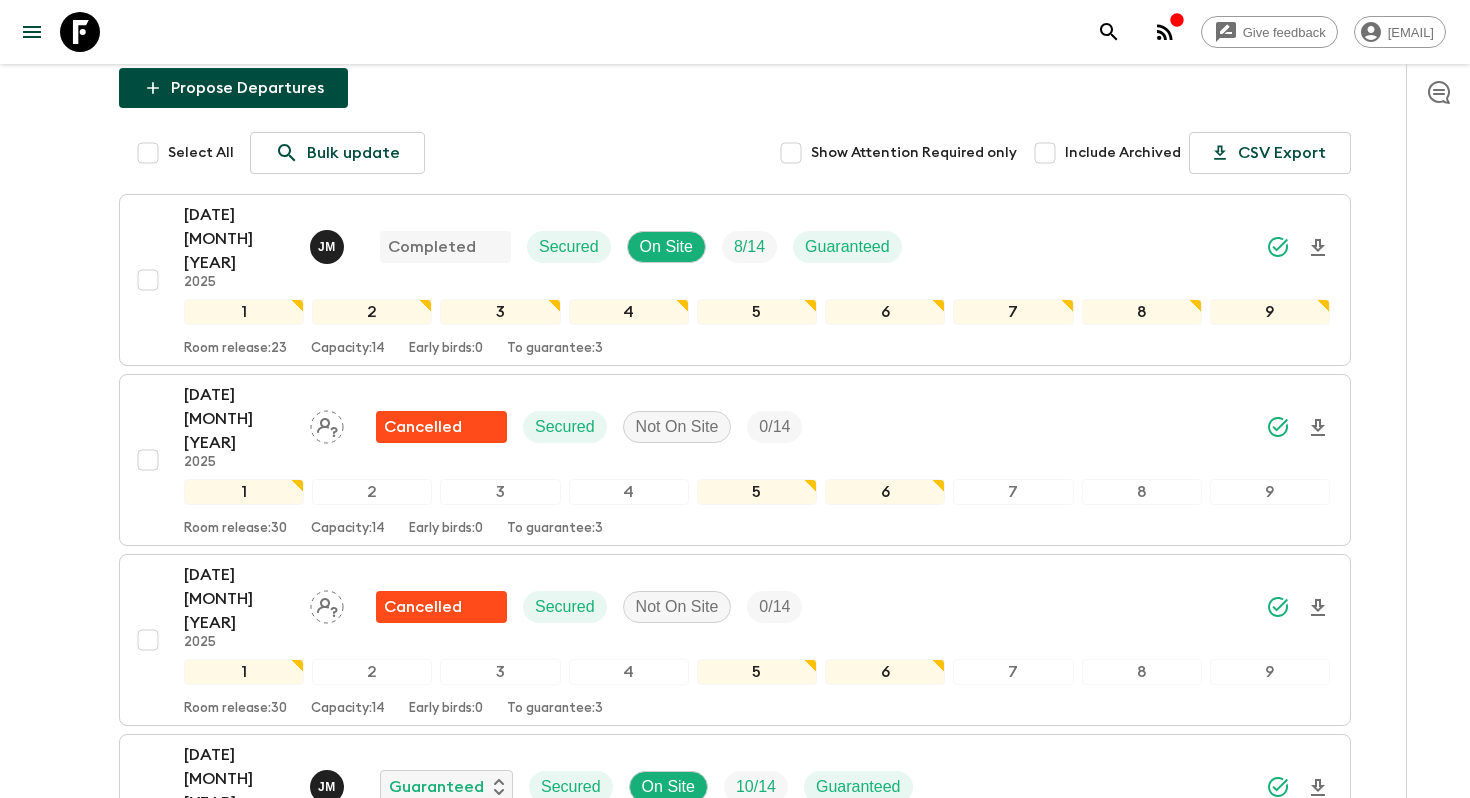 scroll, scrollTop: 684, scrollLeft: 0, axis: vertical 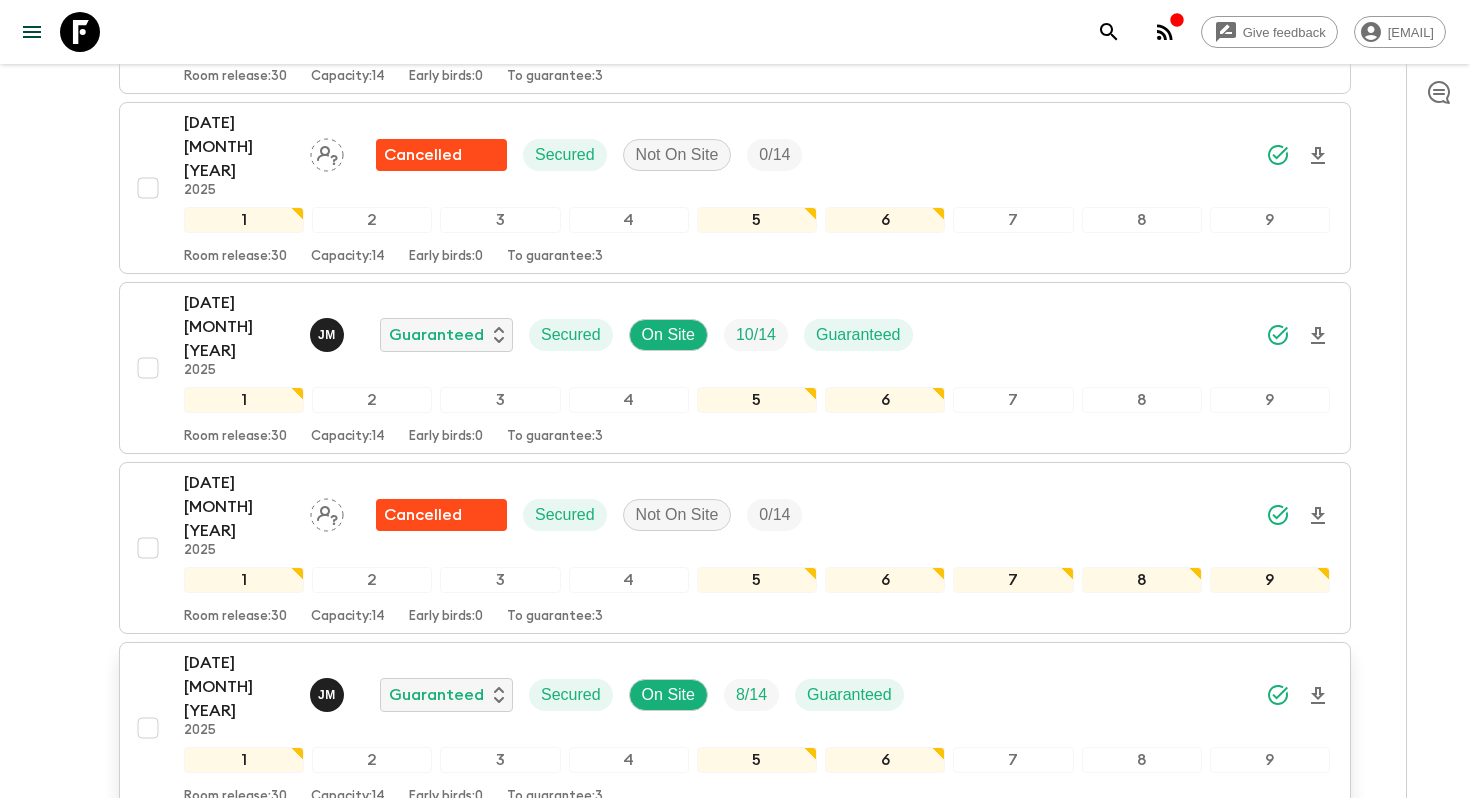 click on "2025" at bounding box center [239, 731] 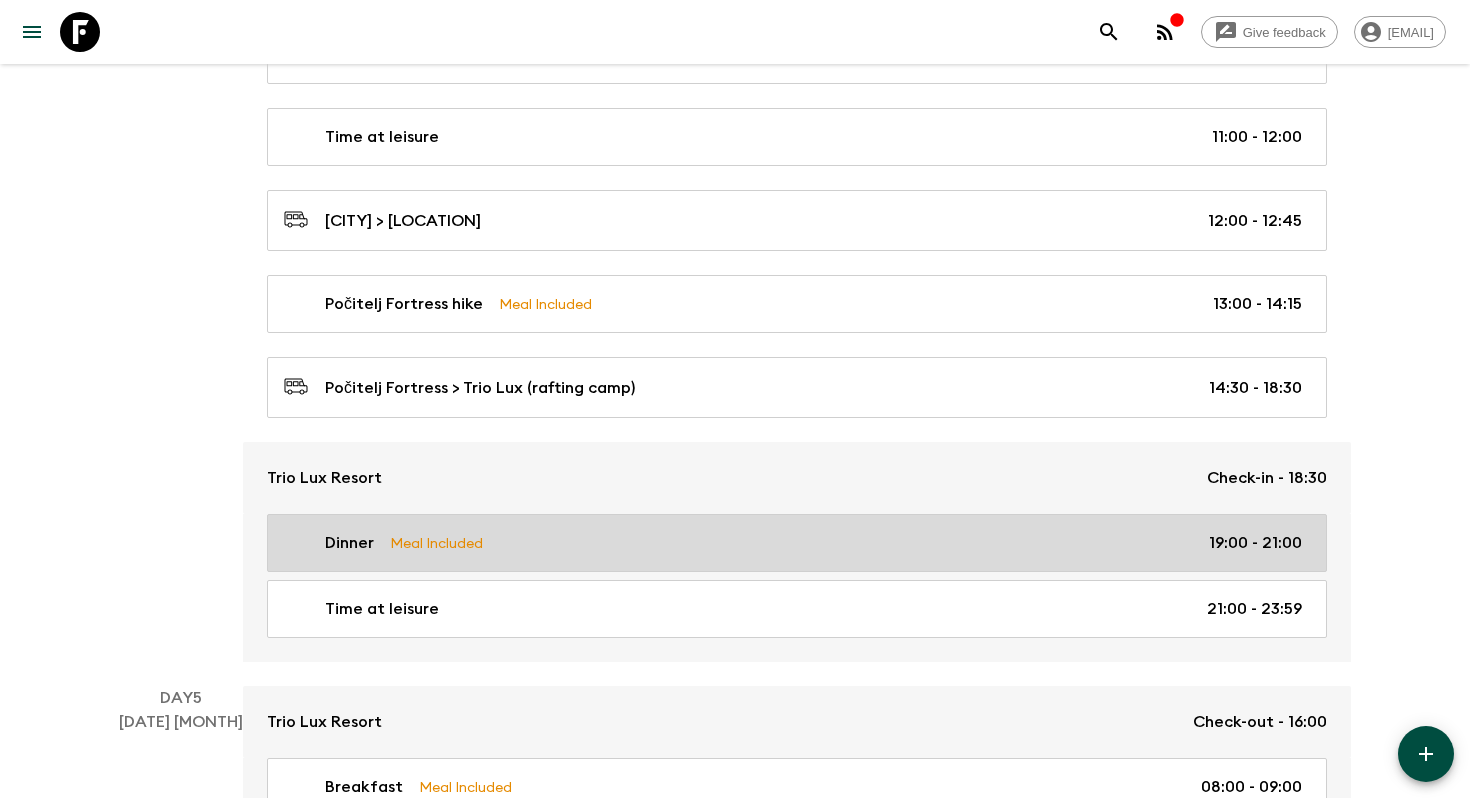 scroll, scrollTop: 2030, scrollLeft: 0, axis: vertical 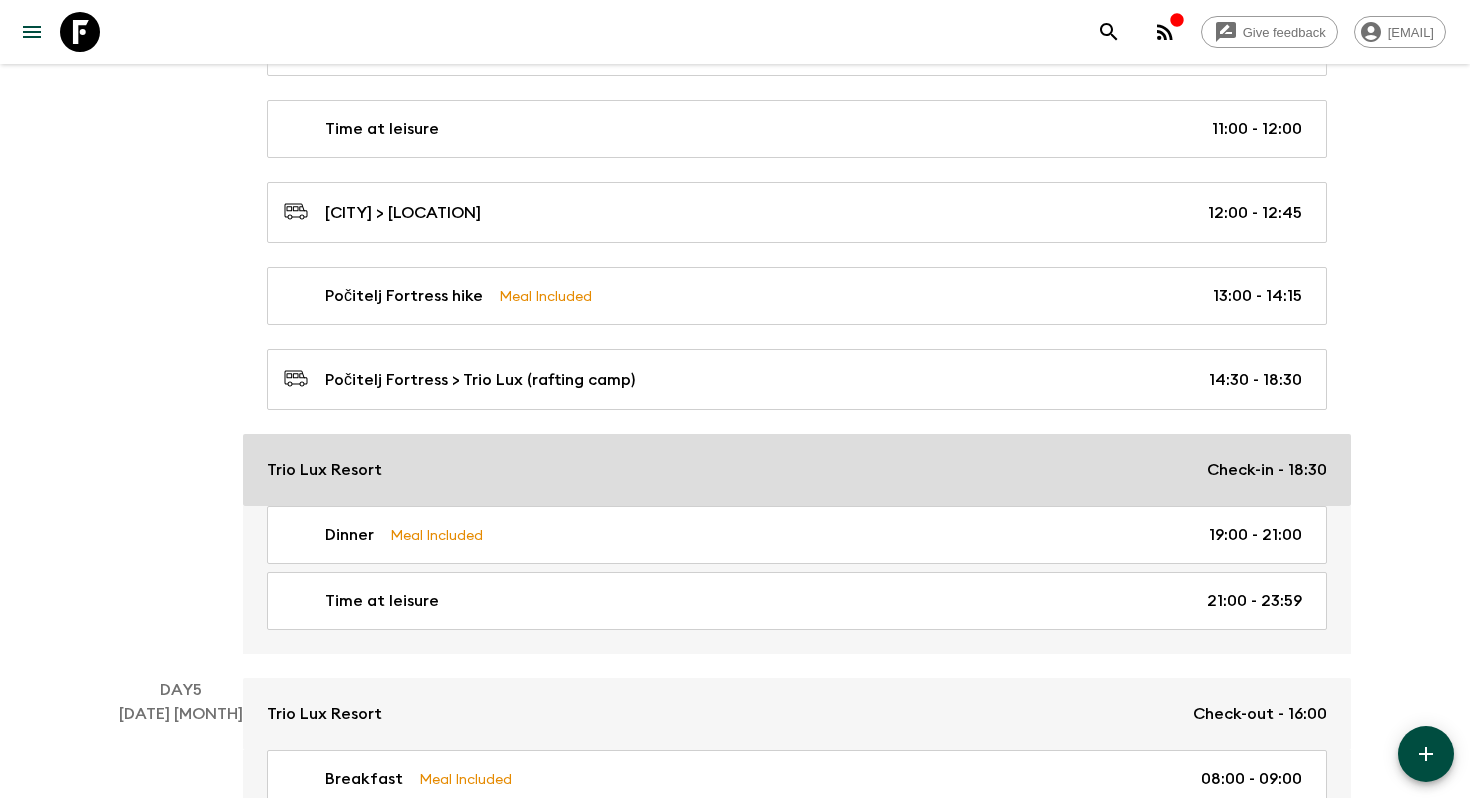 click on "Trio Lux Resort" at bounding box center (324, 470) 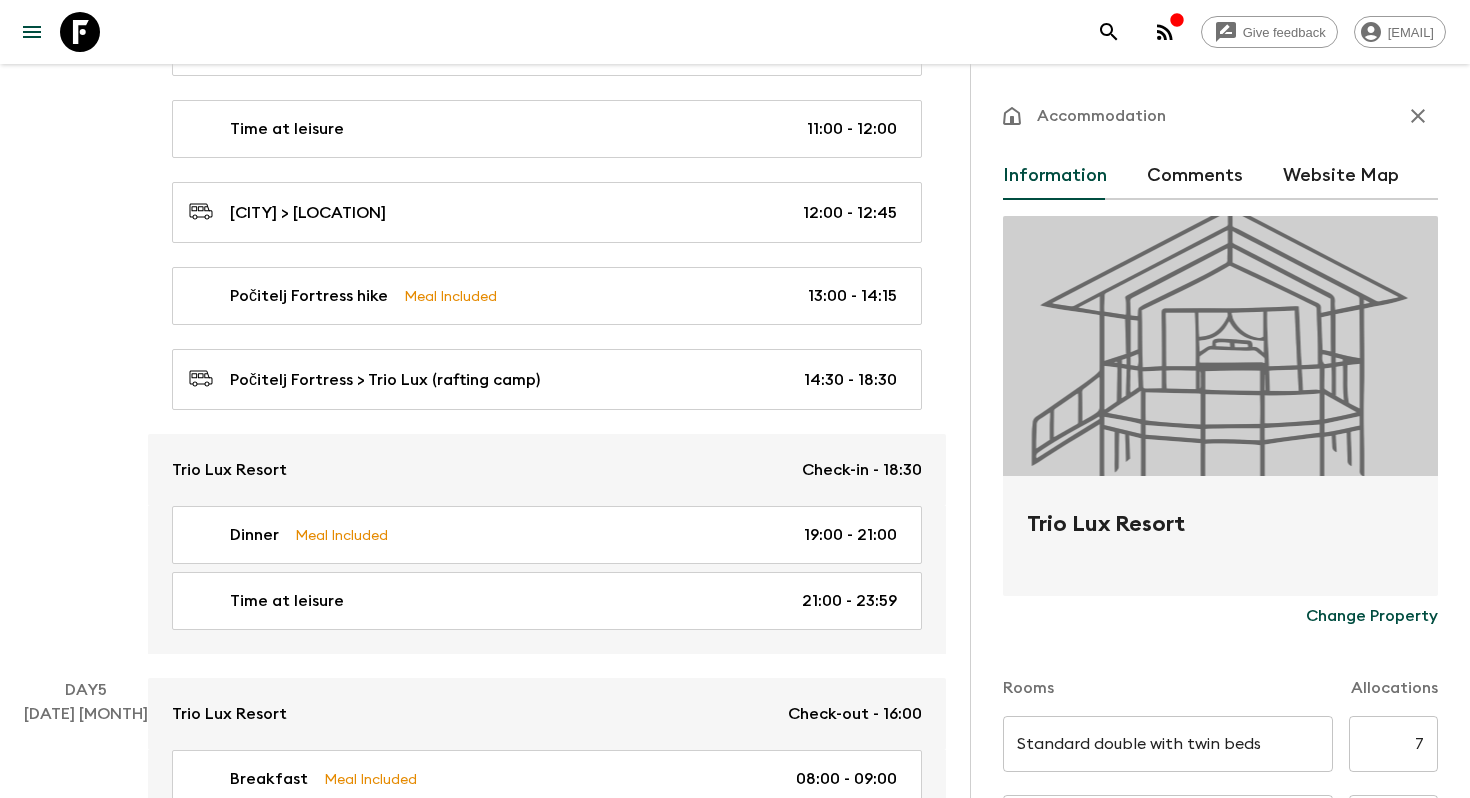 click on "Trio Lux Resort" at bounding box center (1220, 540) 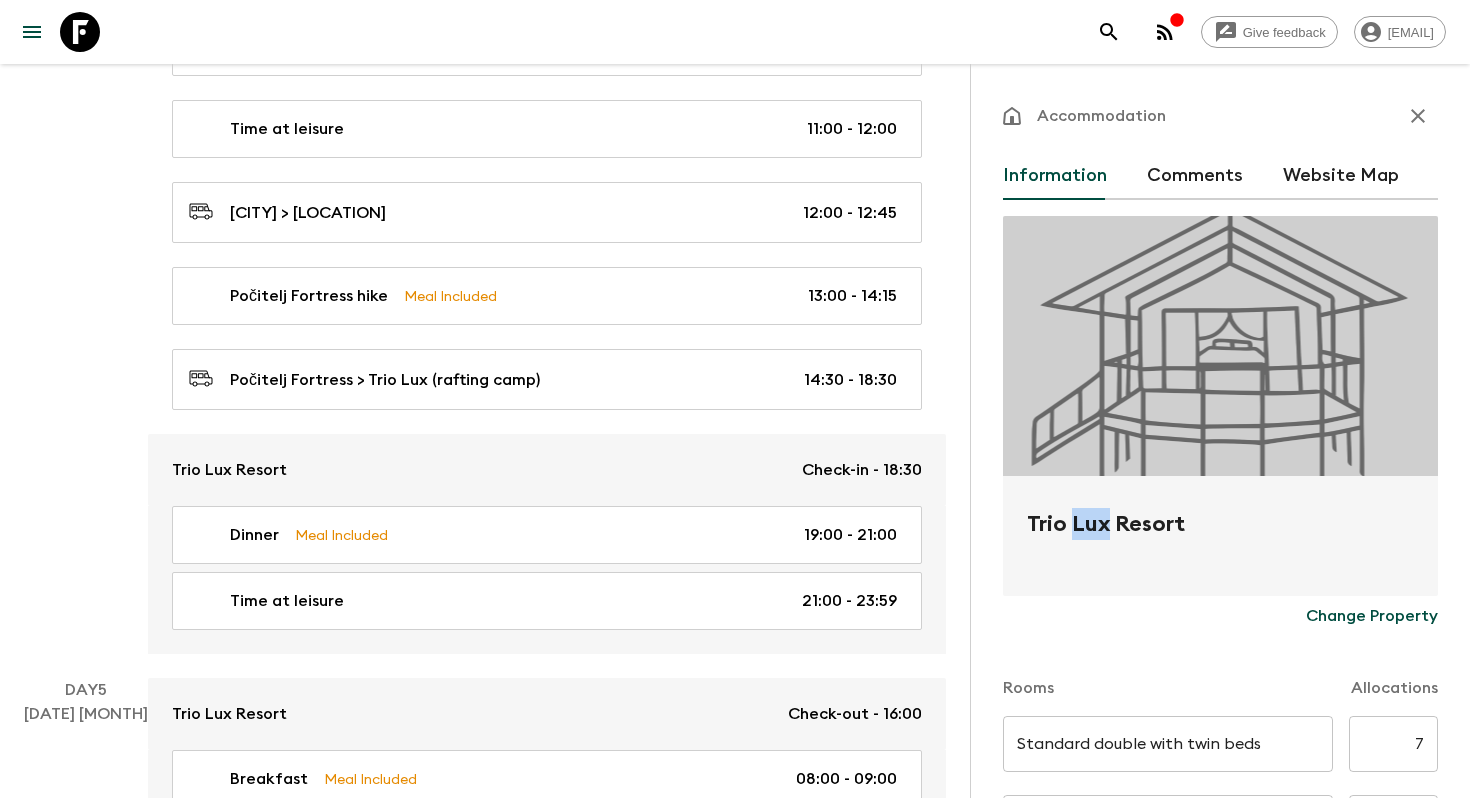click on "Trio Lux Resort" at bounding box center [1220, 540] 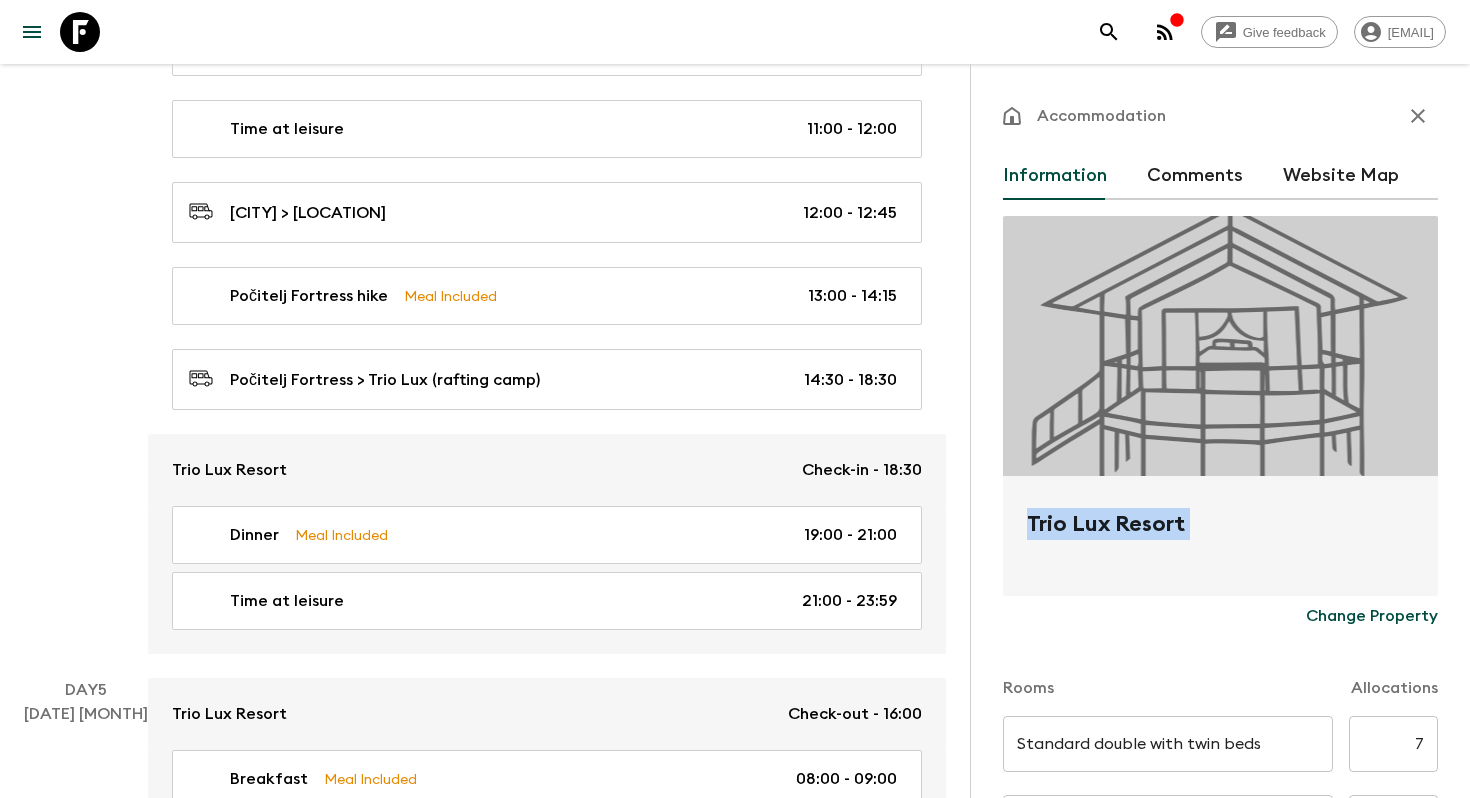 click on "Trio Lux Resort" at bounding box center [1220, 540] 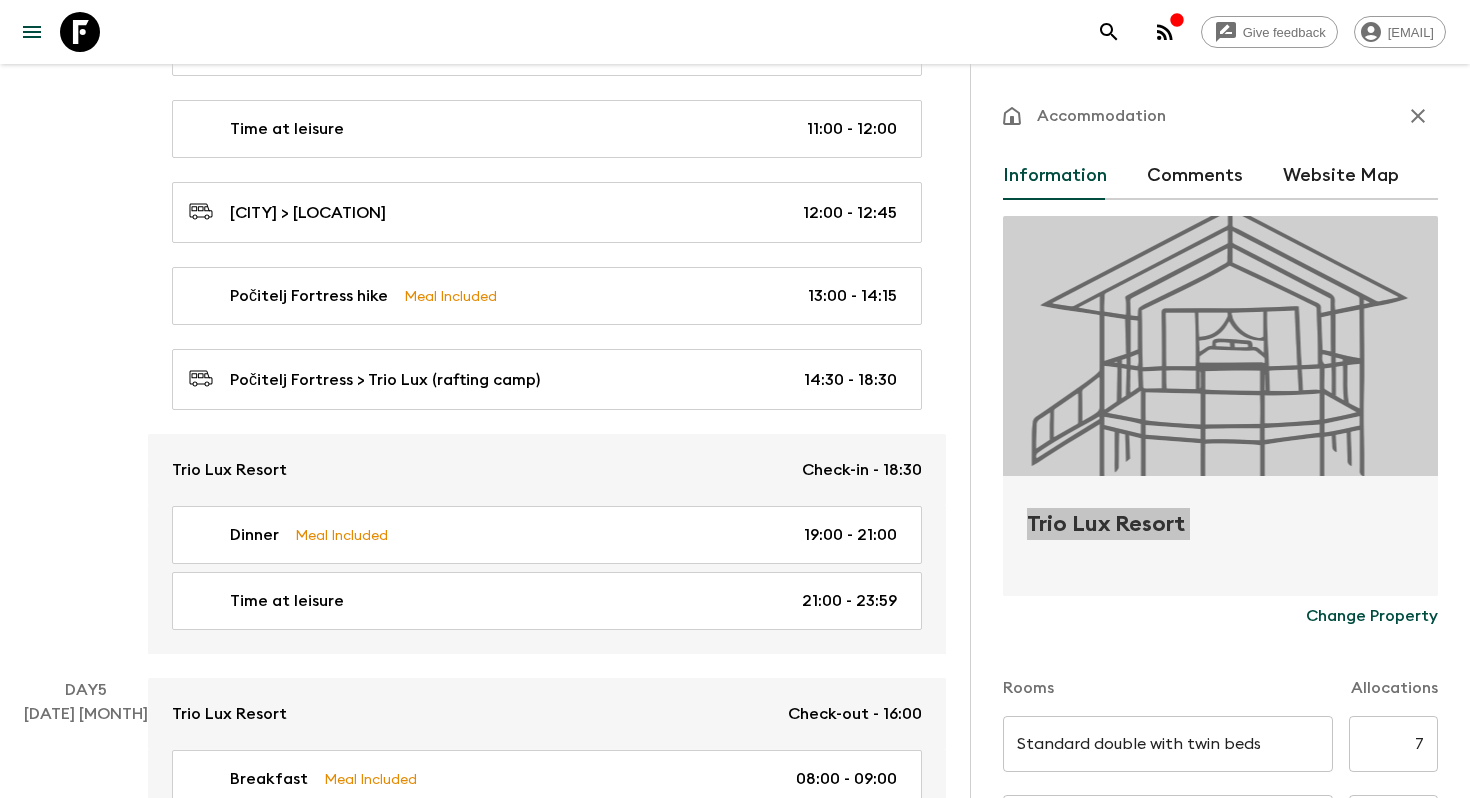 scroll, scrollTop: 0, scrollLeft: 0, axis: both 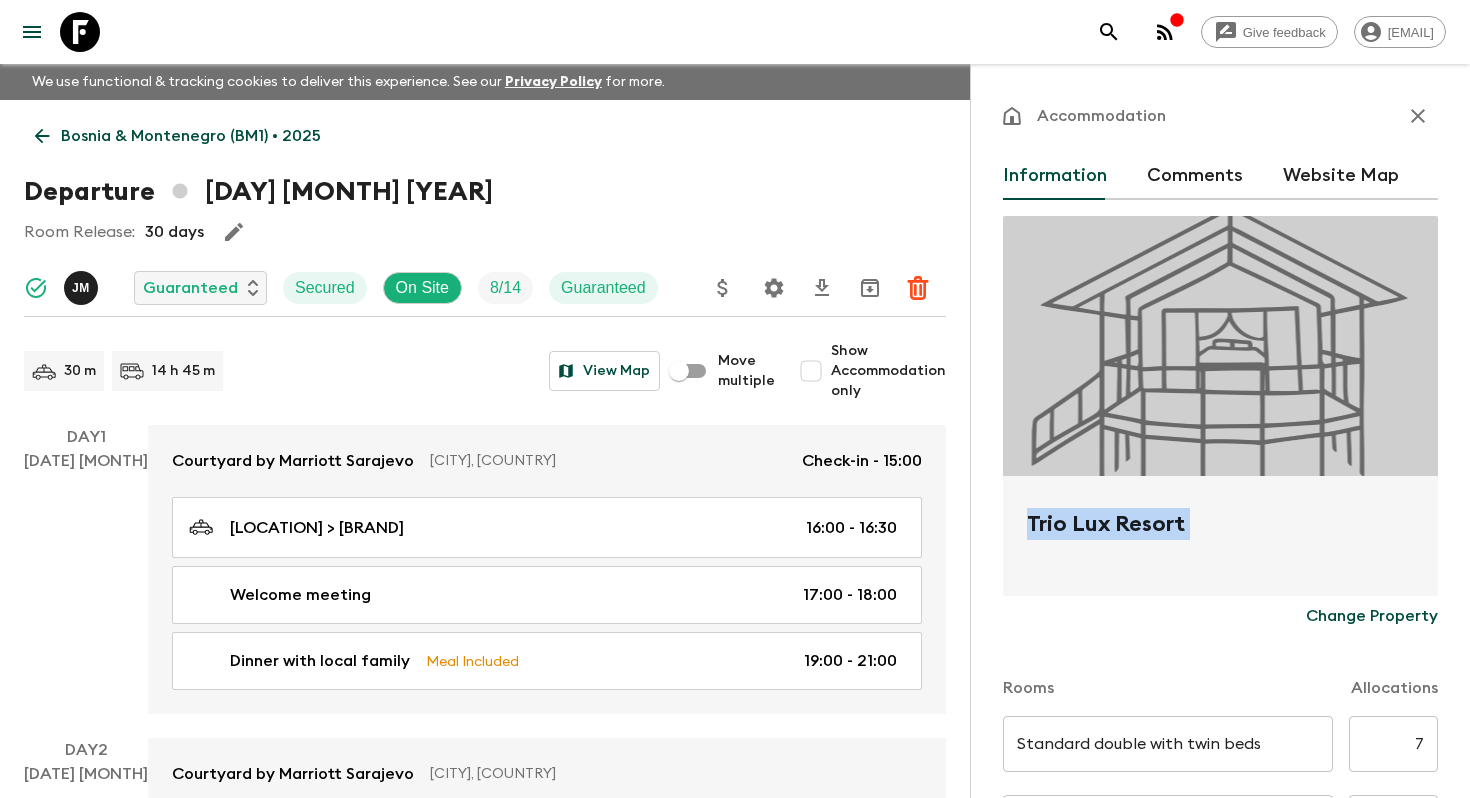 click 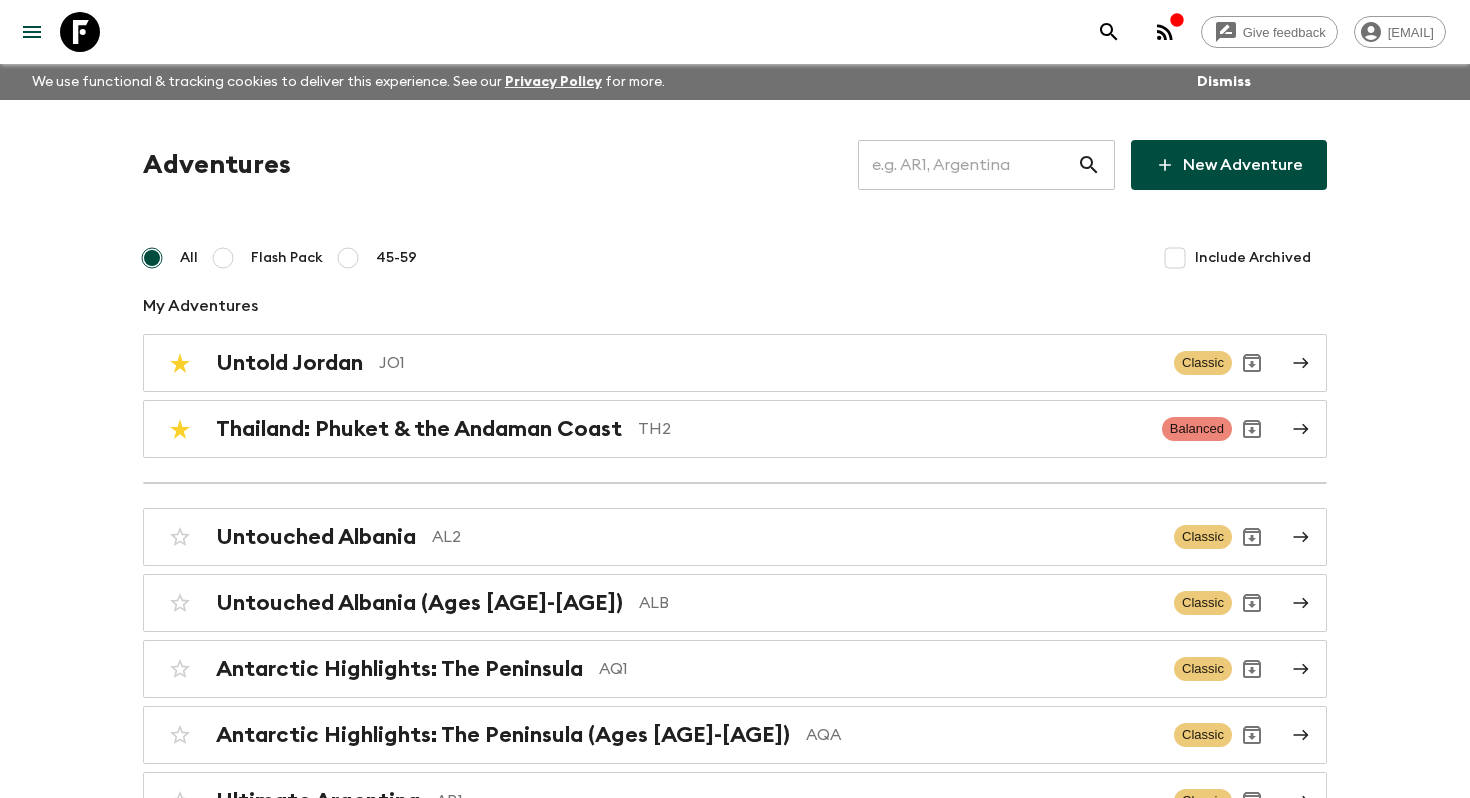 scroll, scrollTop: 665, scrollLeft: 0, axis: vertical 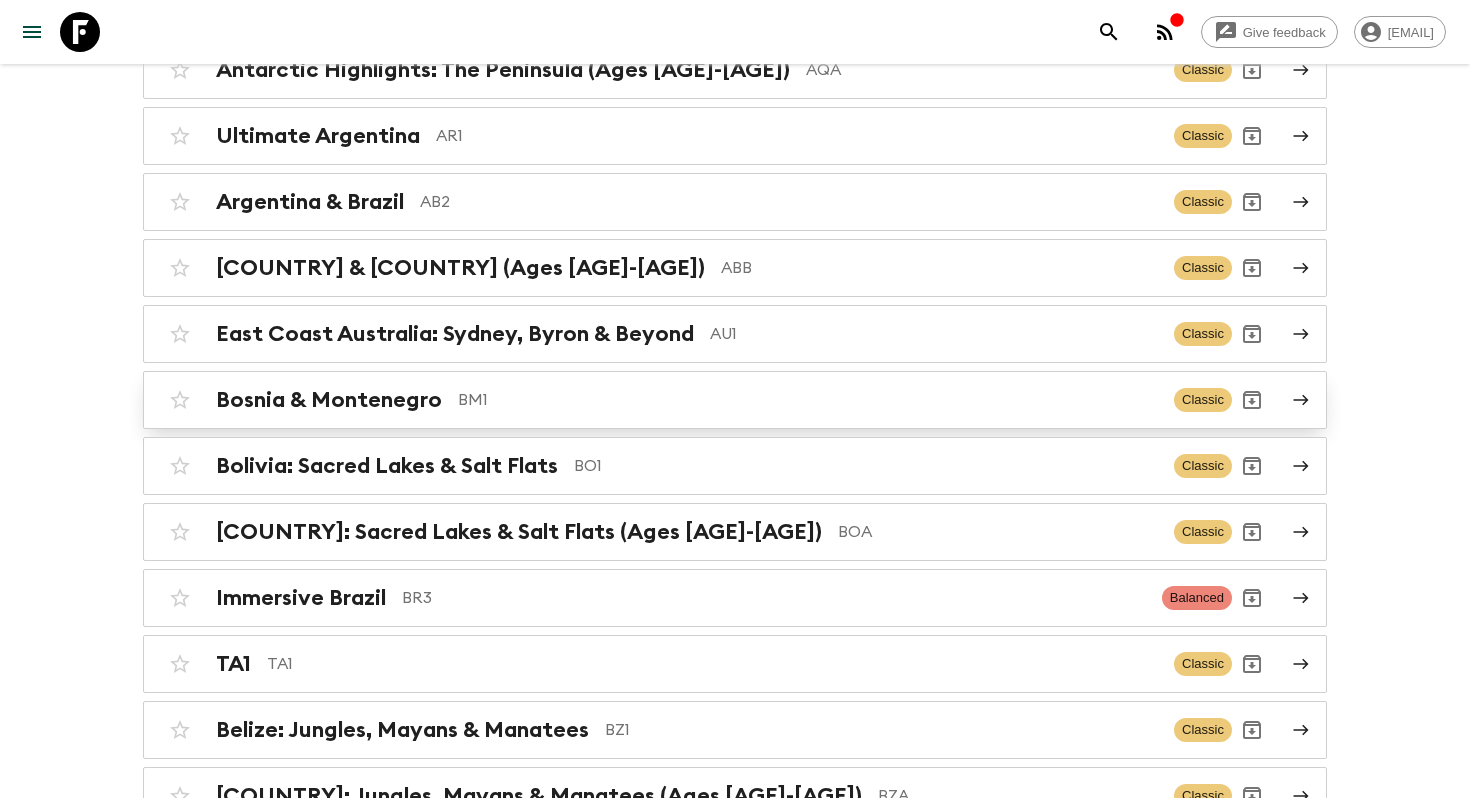 click on "BM1" at bounding box center [808, 400] 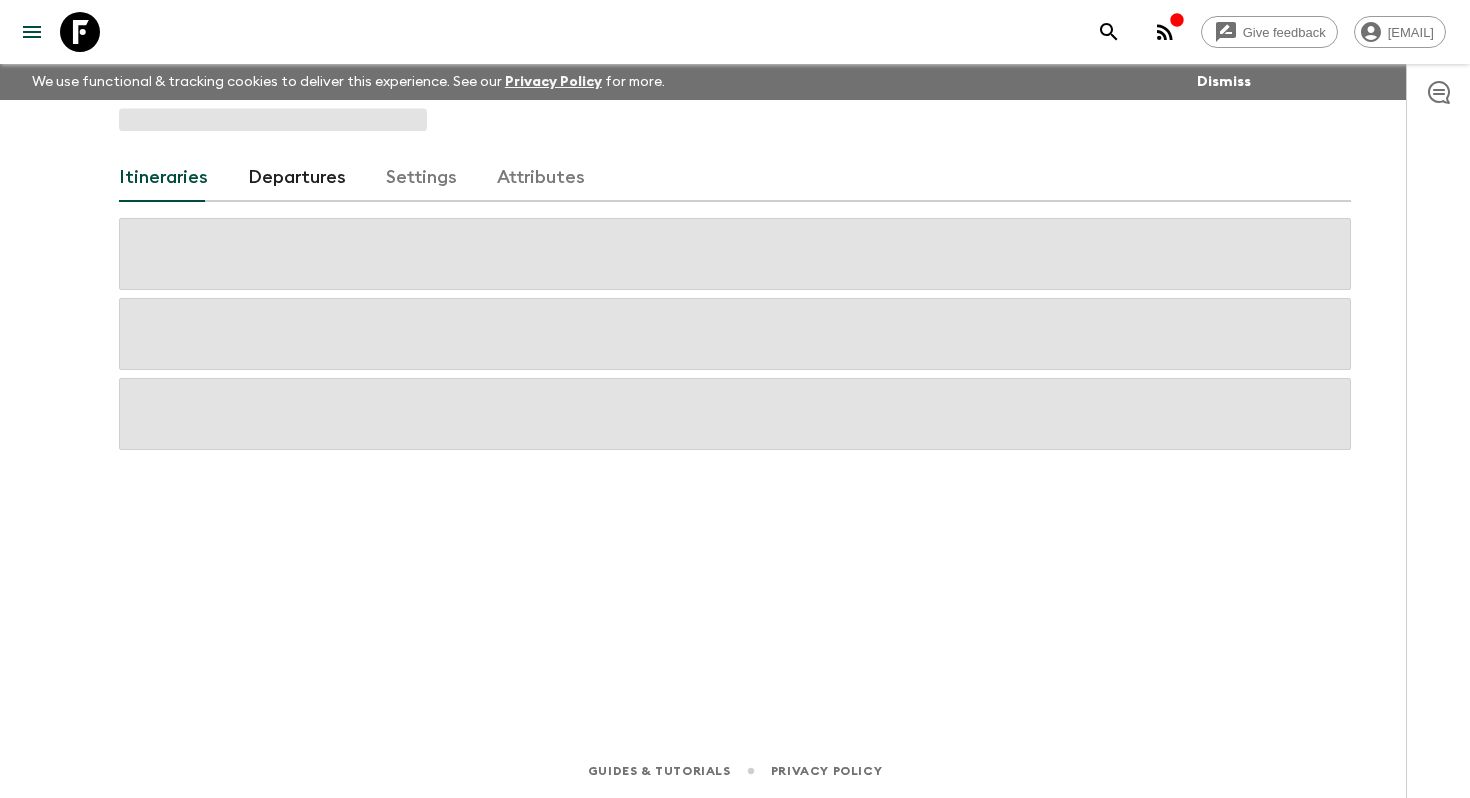 scroll, scrollTop: 0, scrollLeft: 0, axis: both 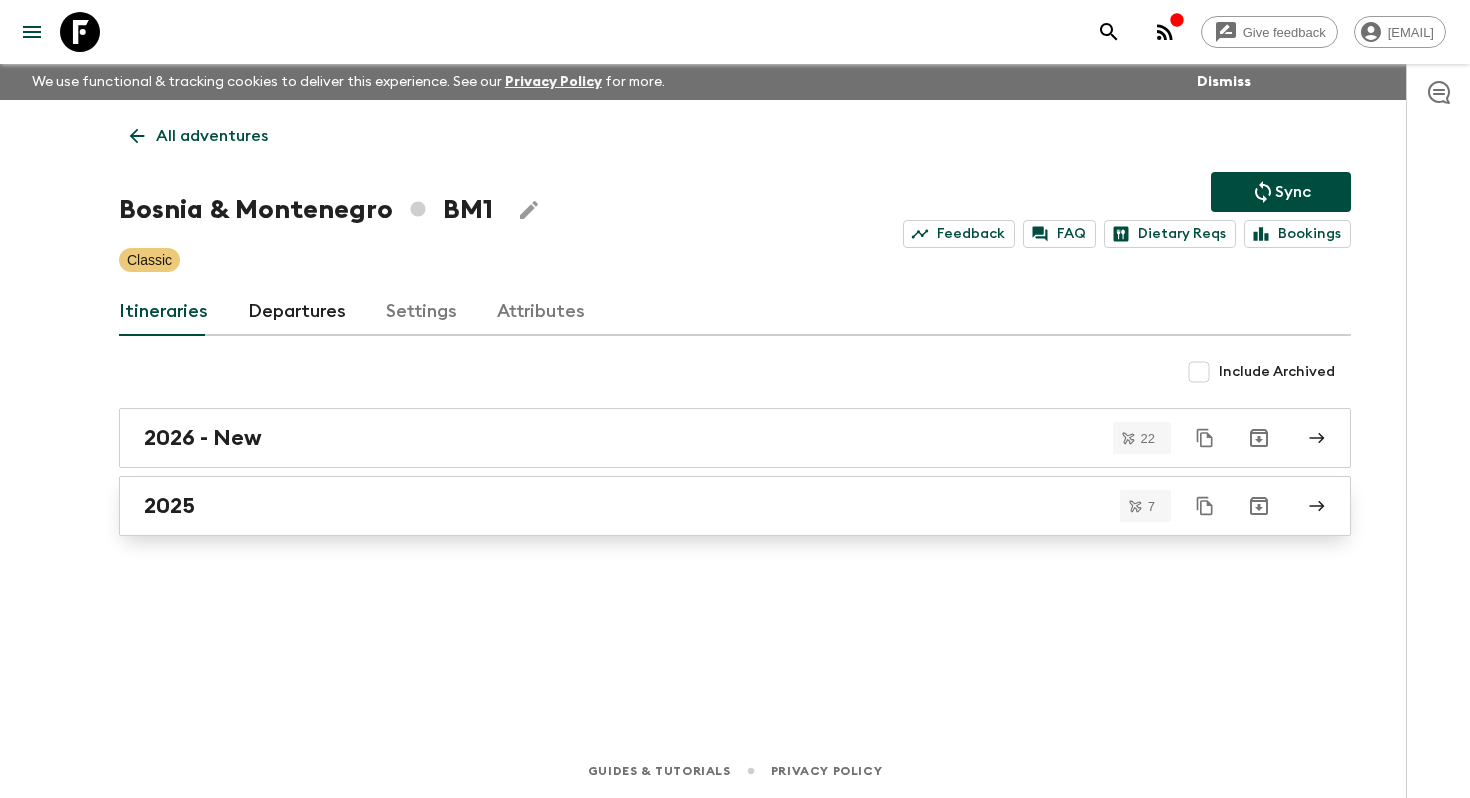 click on "2025" at bounding box center (716, 506) 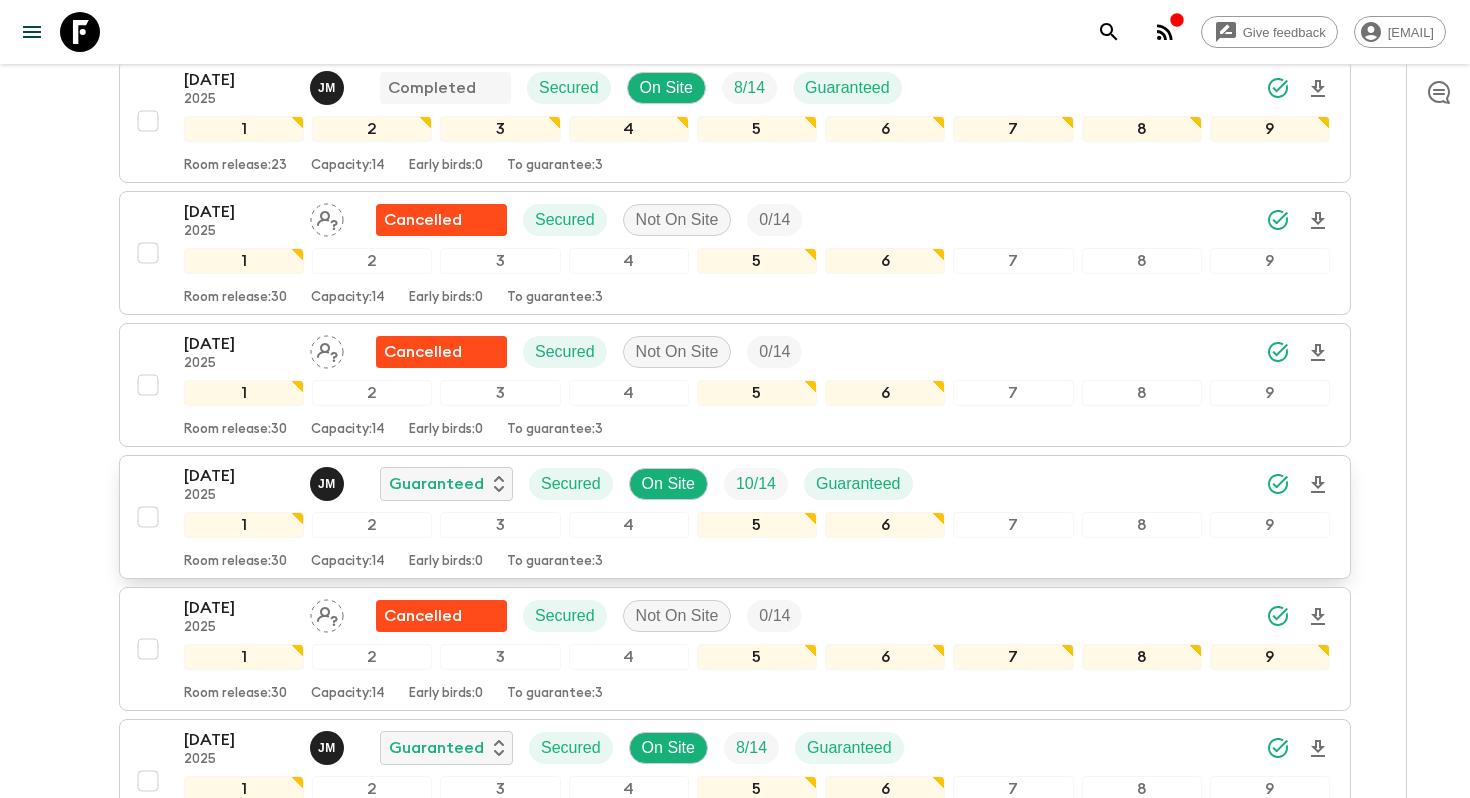 scroll, scrollTop: 454, scrollLeft: 0, axis: vertical 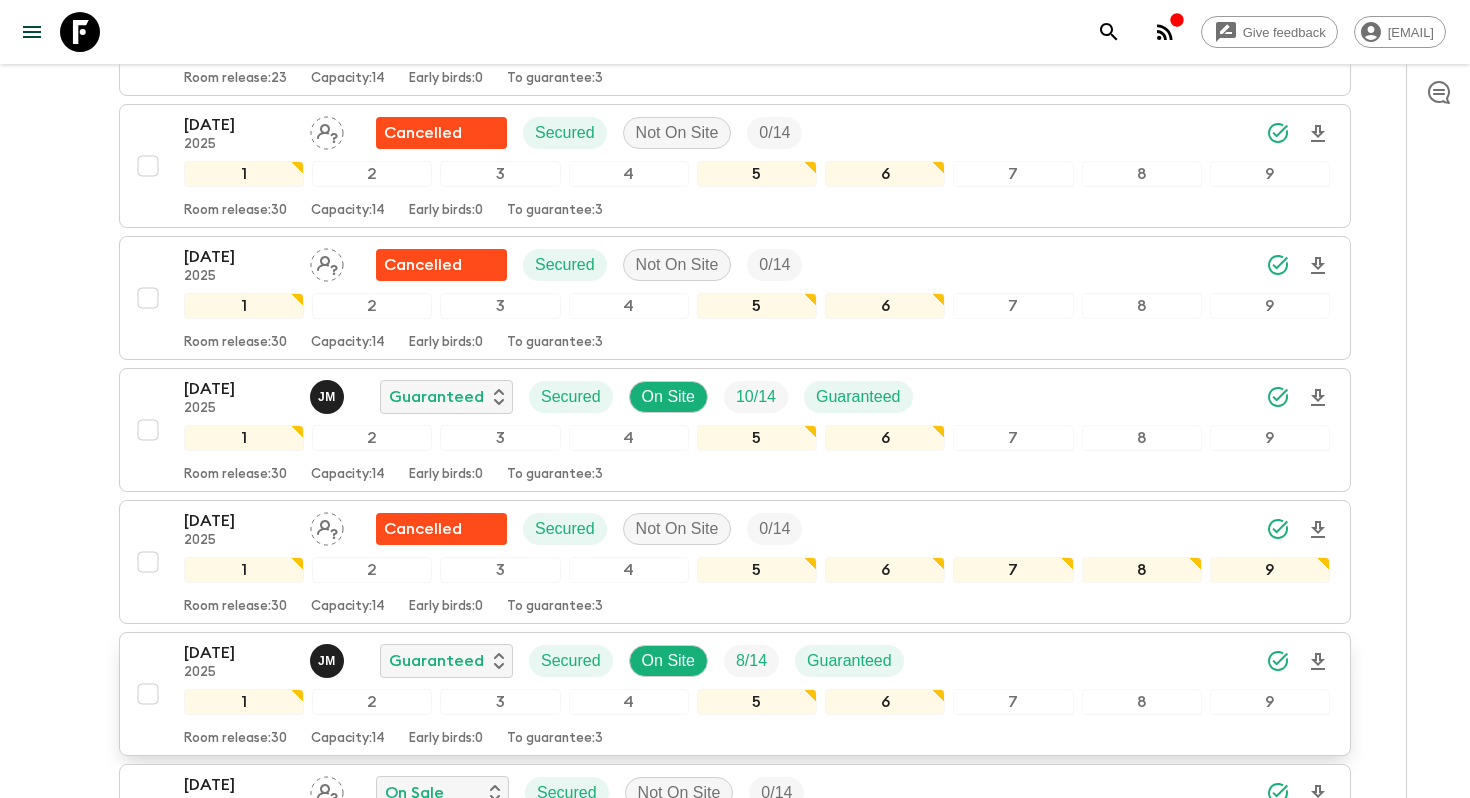 click on "[DATE]" at bounding box center [239, 653] 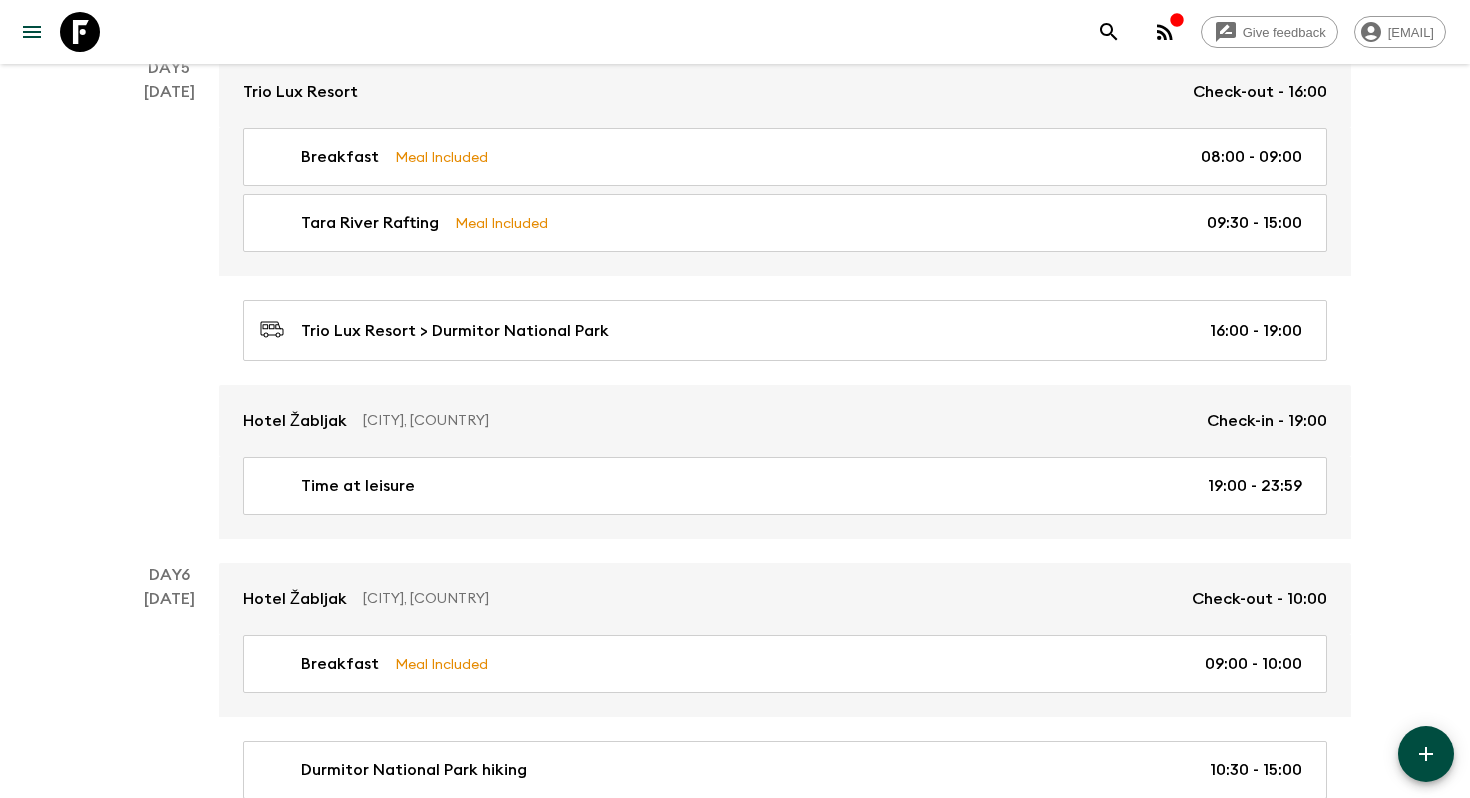 scroll, scrollTop: 2805, scrollLeft: 0, axis: vertical 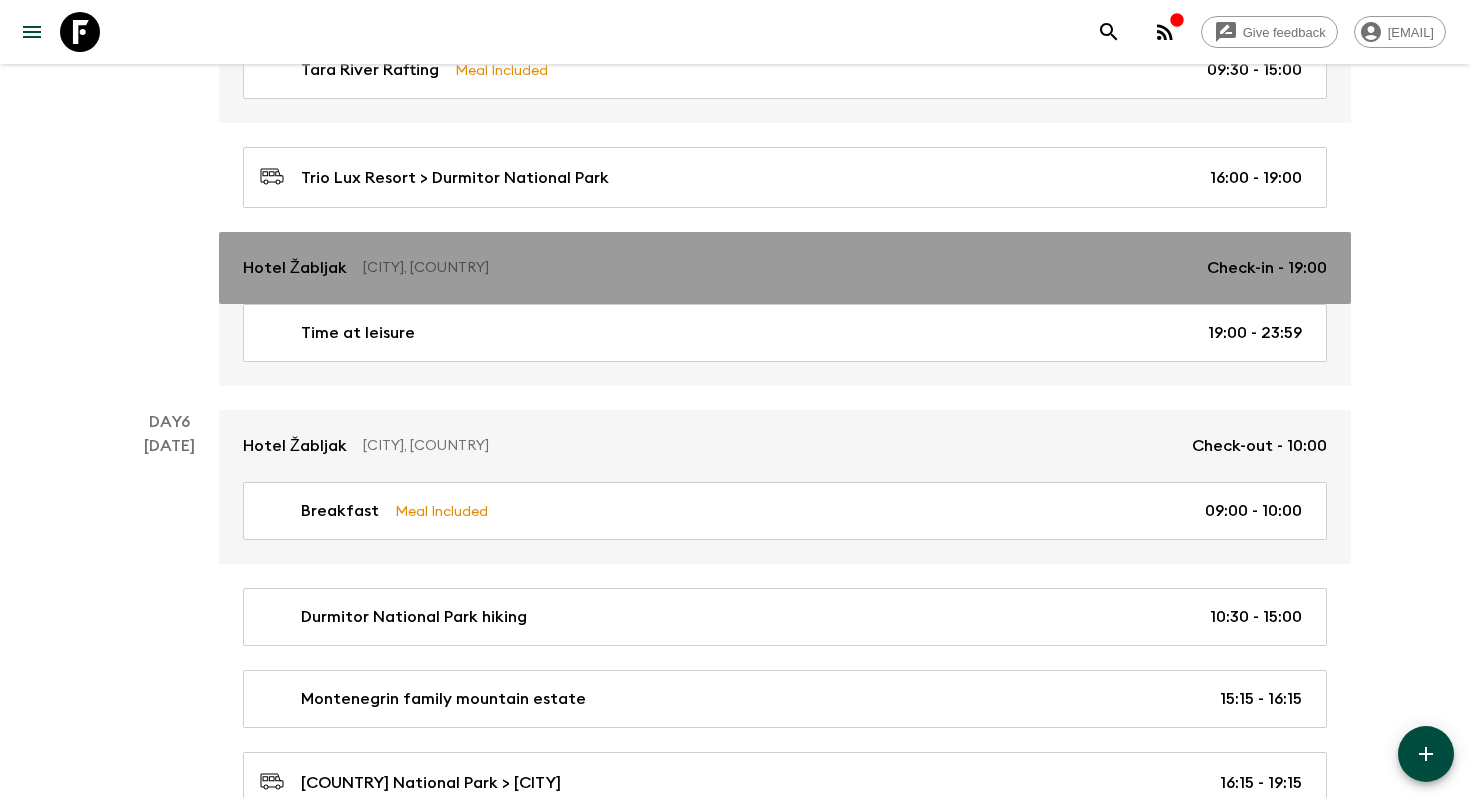 click on "Hotel [CITY] [CITY], [COUNTRY] Check-in - [TIME]" at bounding box center [785, 268] 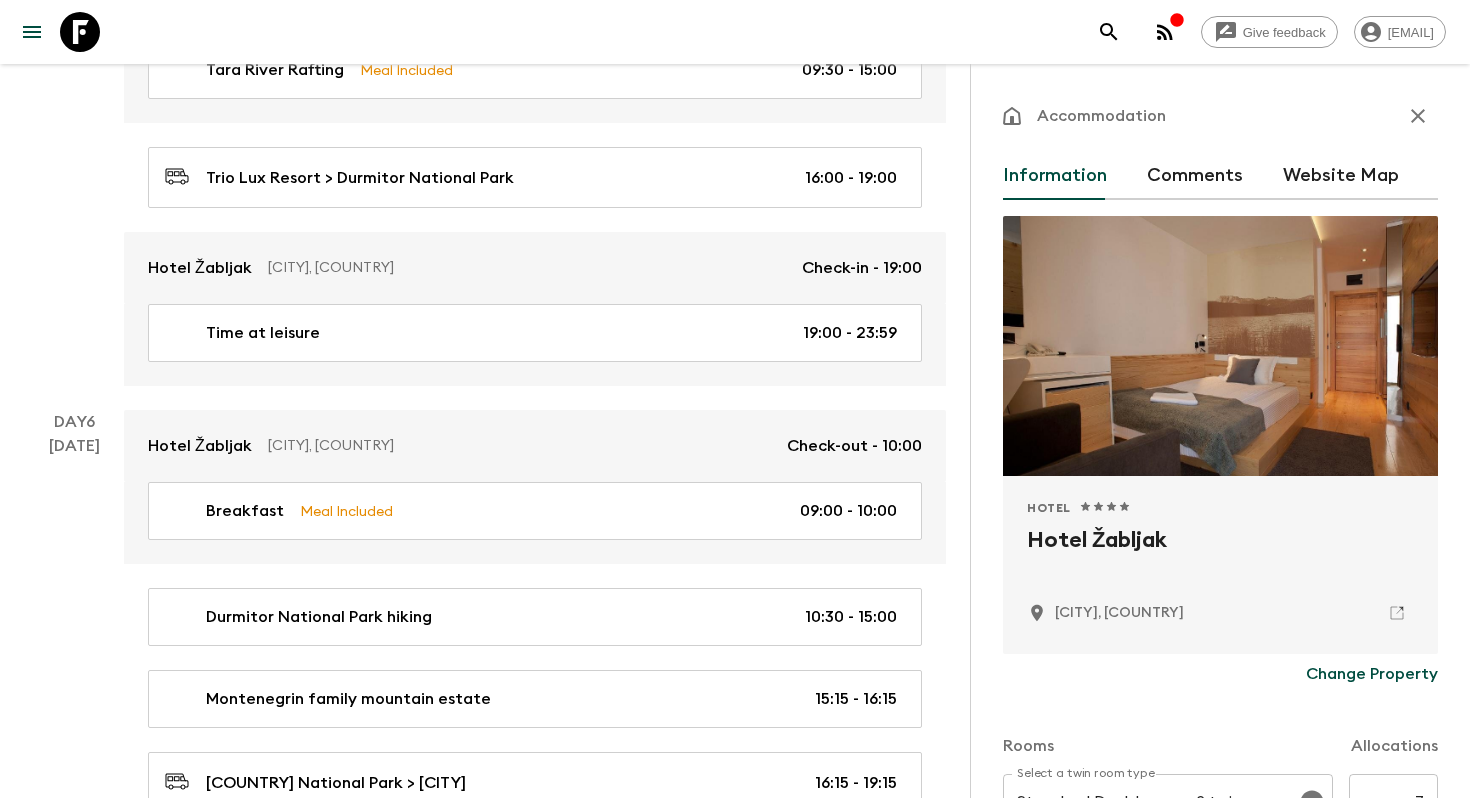 click on "Hotel Žabljak" at bounding box center (1220, 556) 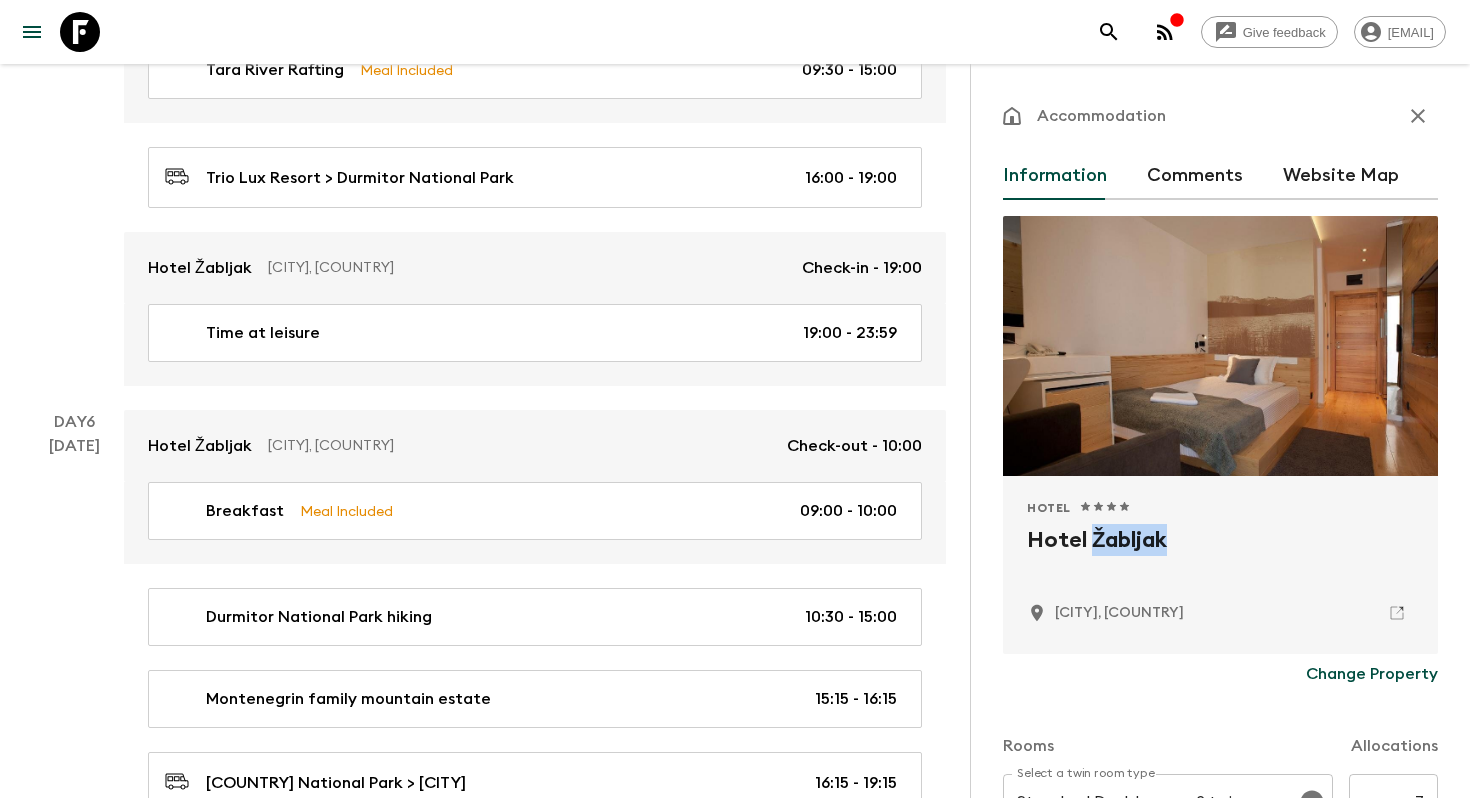 click on "Hotel Žabljak" at bounding box center [1220, 556] 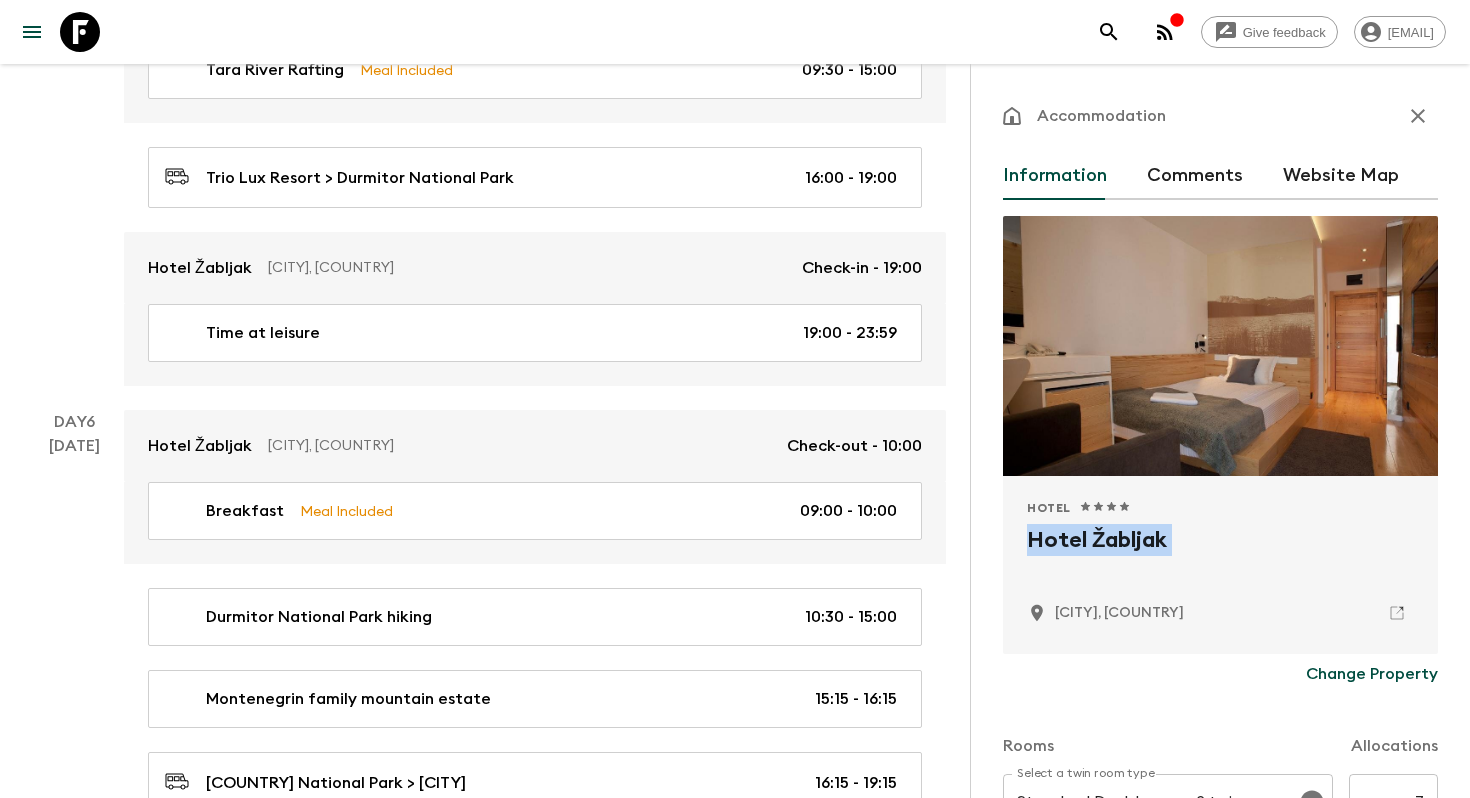click on "Hotel Žabljak" at bounding box center [1220, 556] 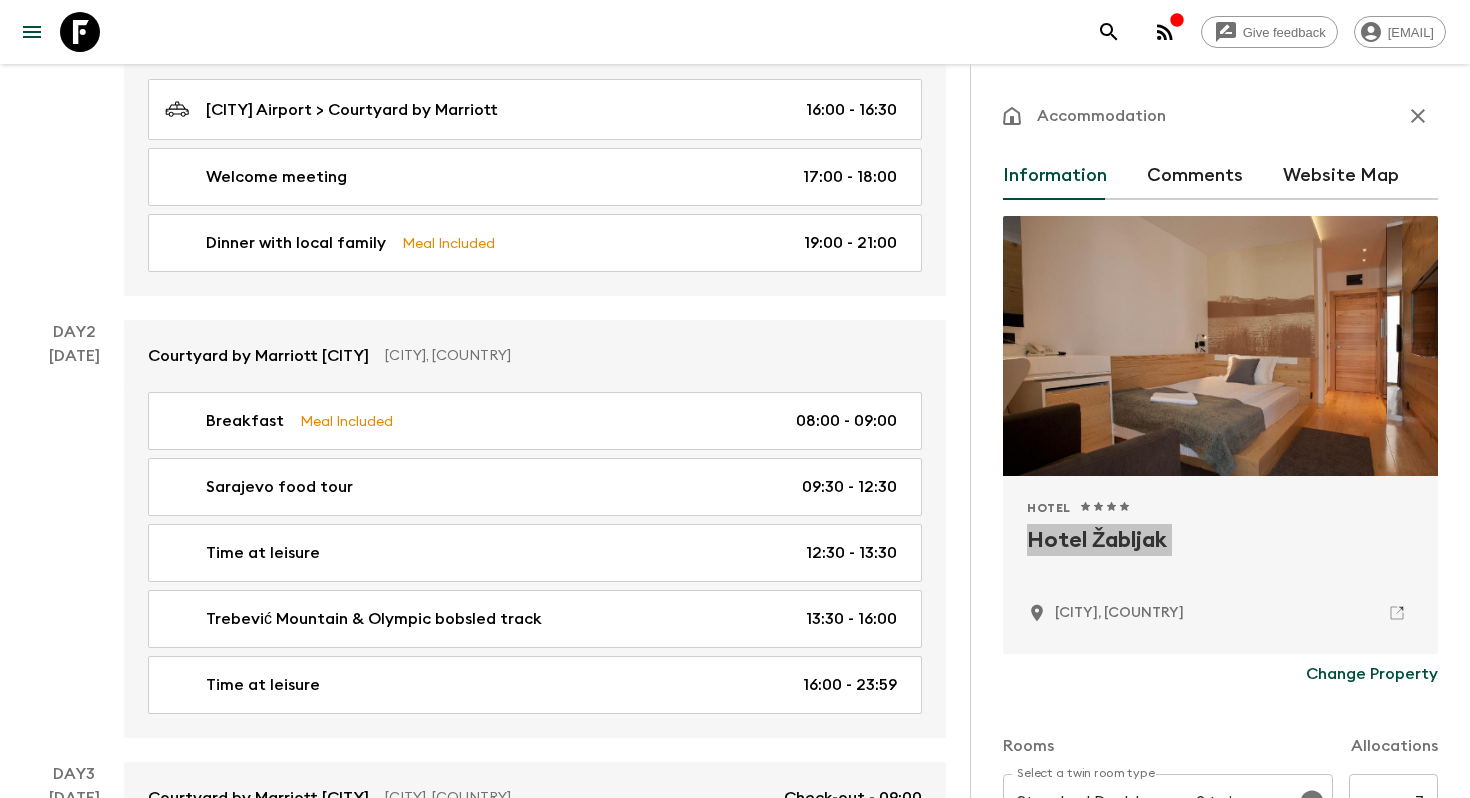 scroll, scrollTop: 0, scrollLeft: 0, axis: both 